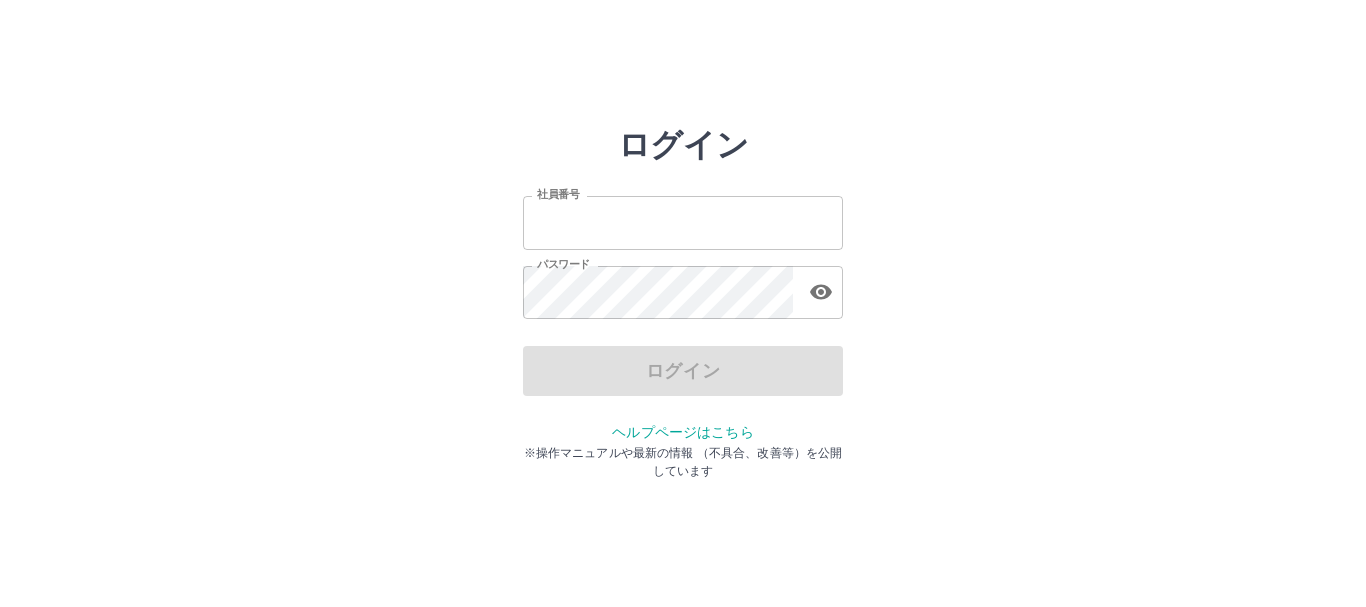 scroll, scrollTop: 0, scrollLeft: 0, axis: both 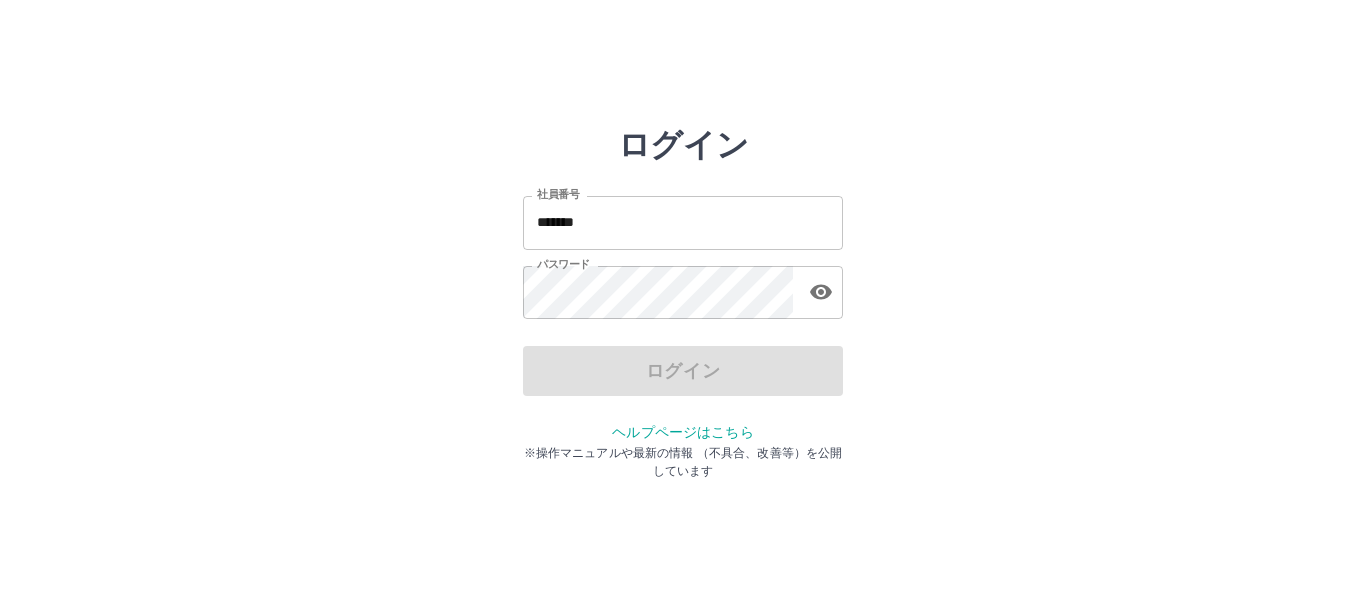click 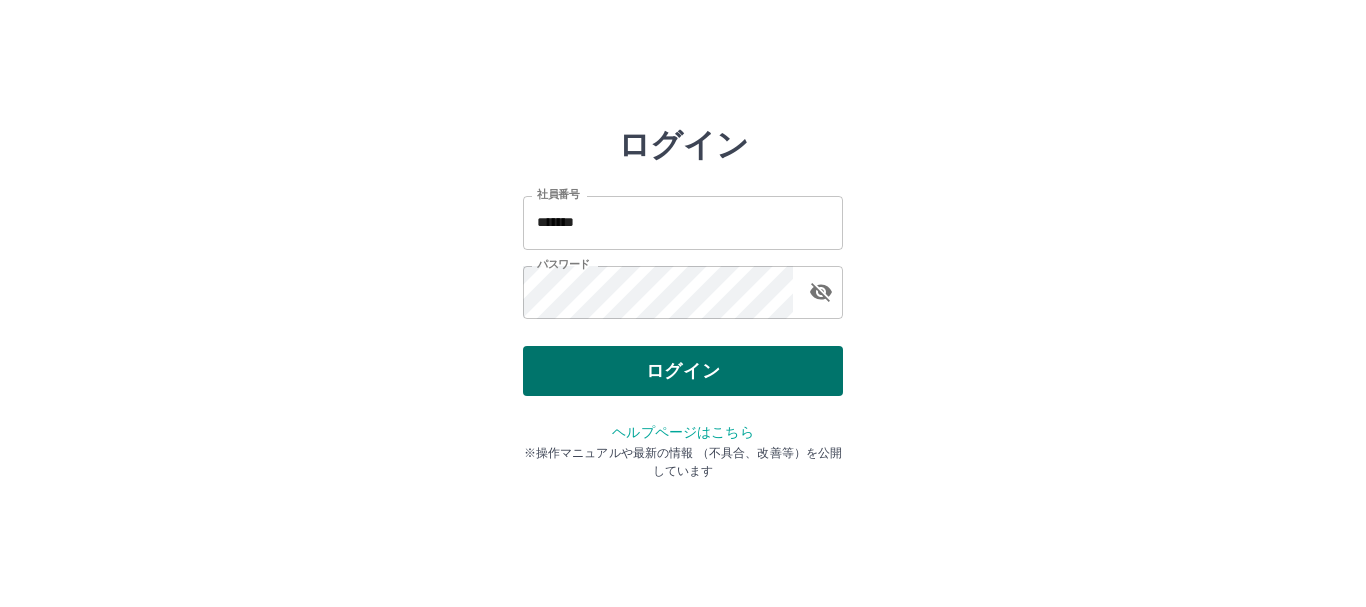 click on "ログイン" at bounding box center (683, 371) 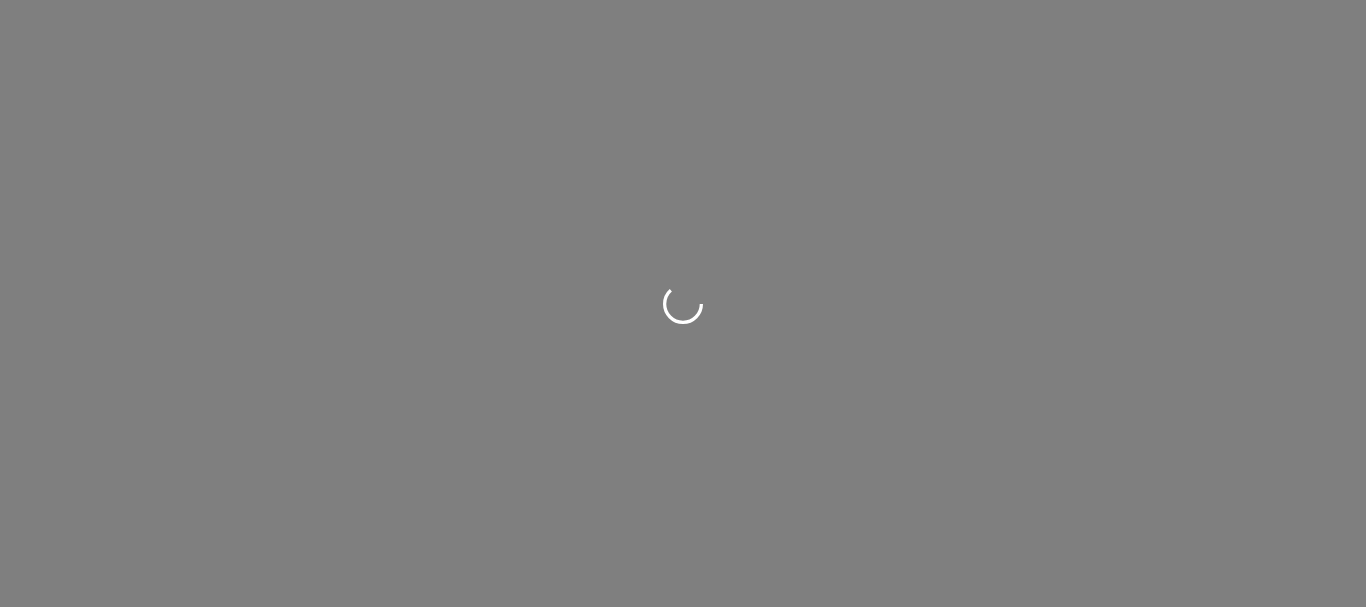 scroll, scrollTop: 0, scrollLeft: 0, axis: both 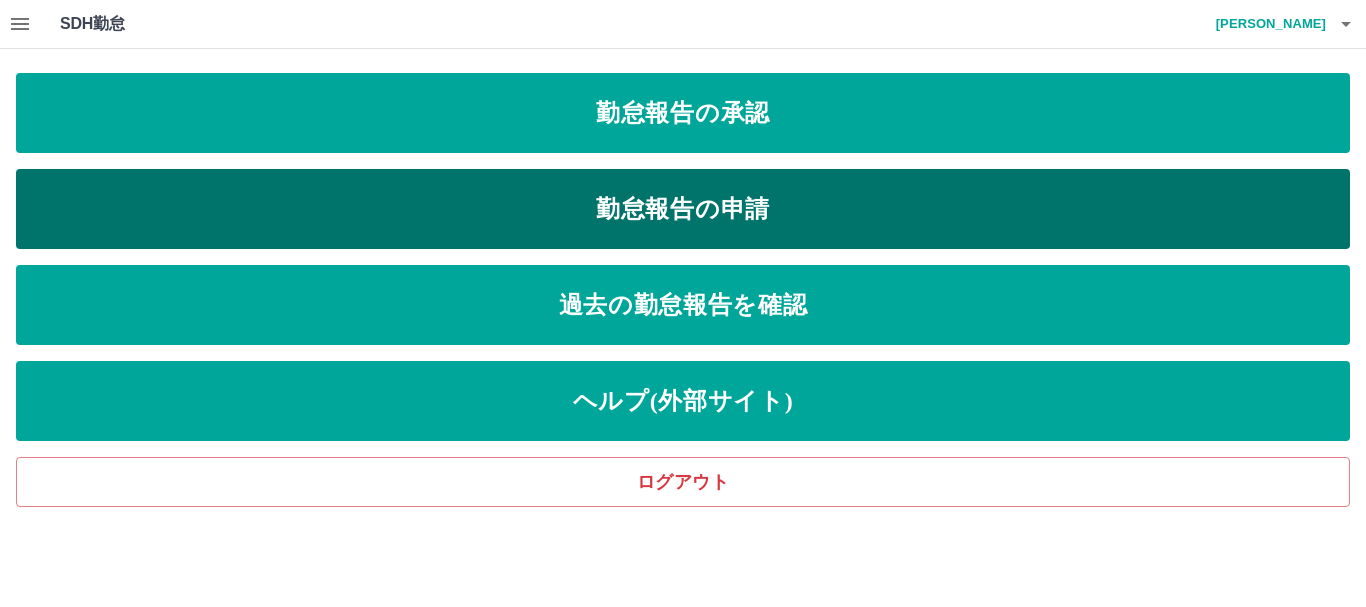 click on "勤怠報告の申請" at bounding box center (683, 209) 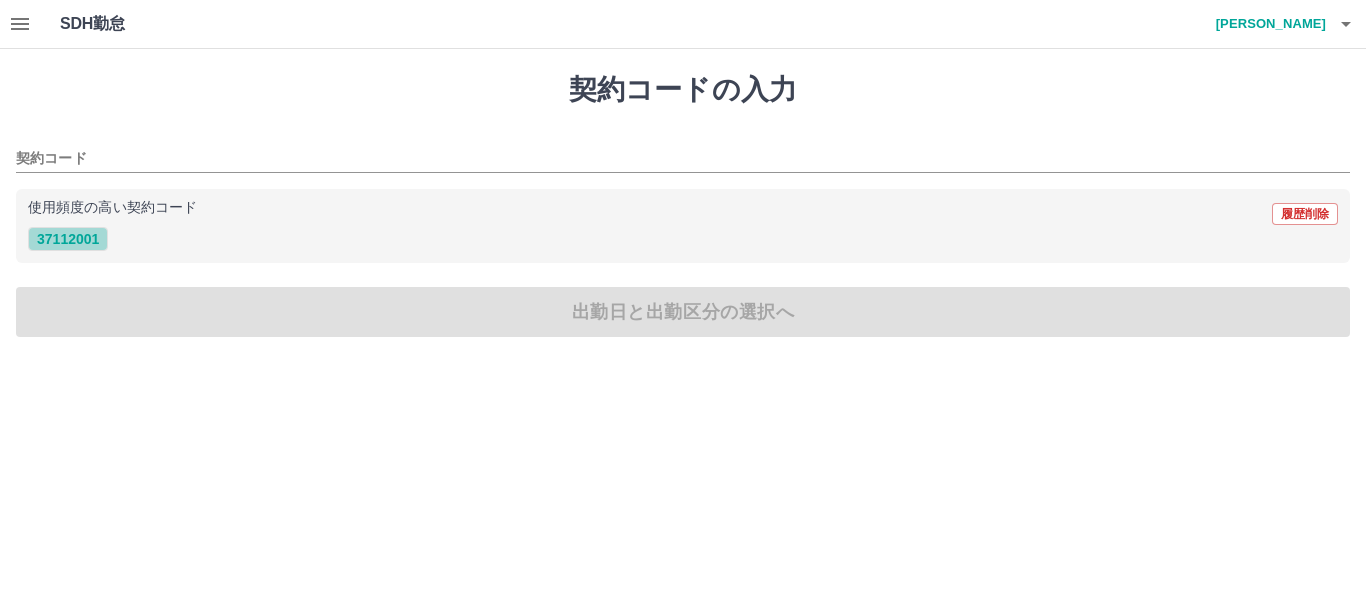 click on "37112001" at bounding box center [68, 239] 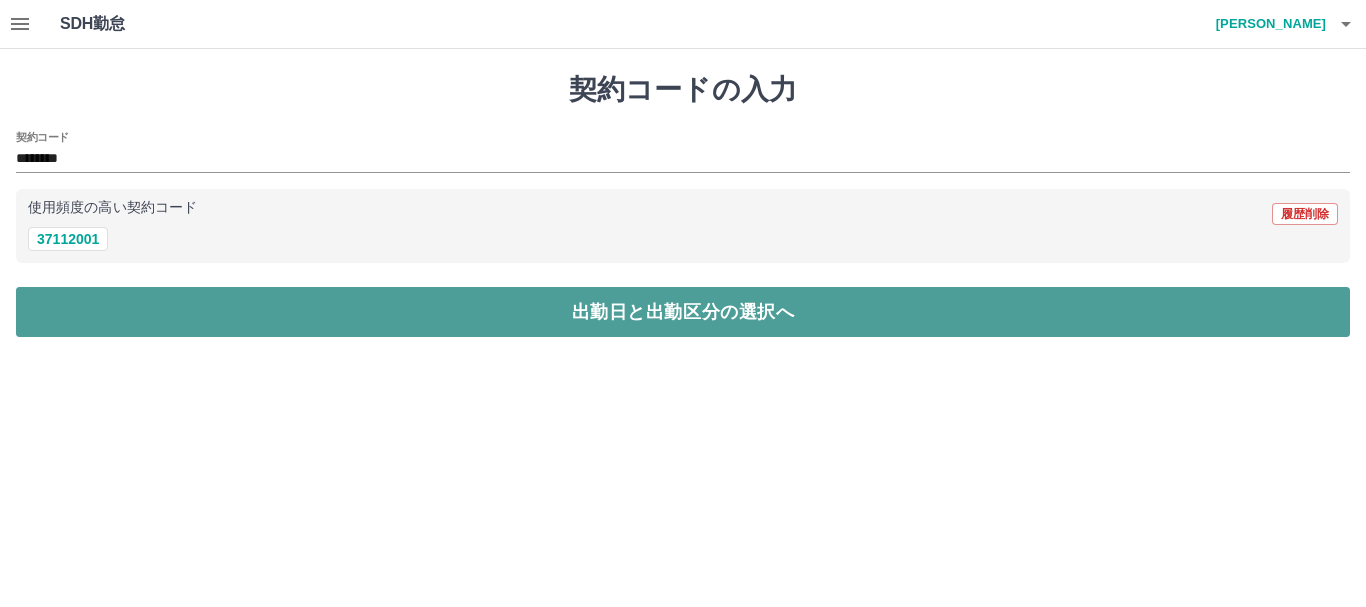 click on "出勤日と出勤区分の選択へ" at bounding box center [683, 312] 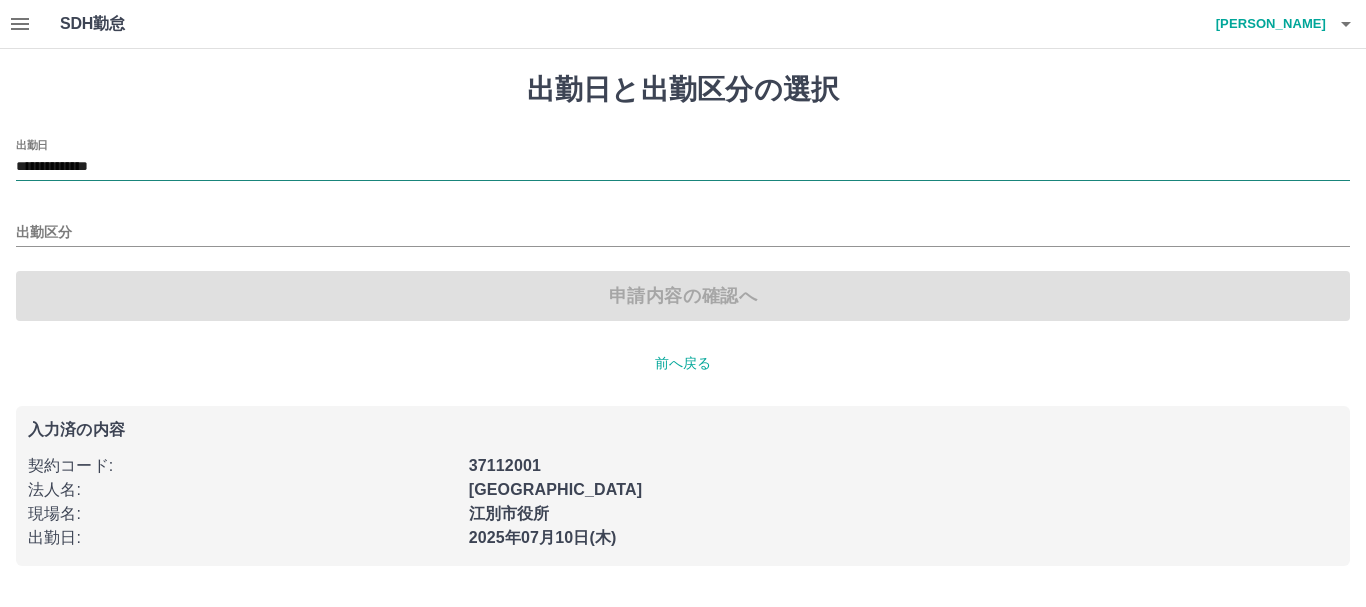 click on "**********" at bounding box center (683, 167) 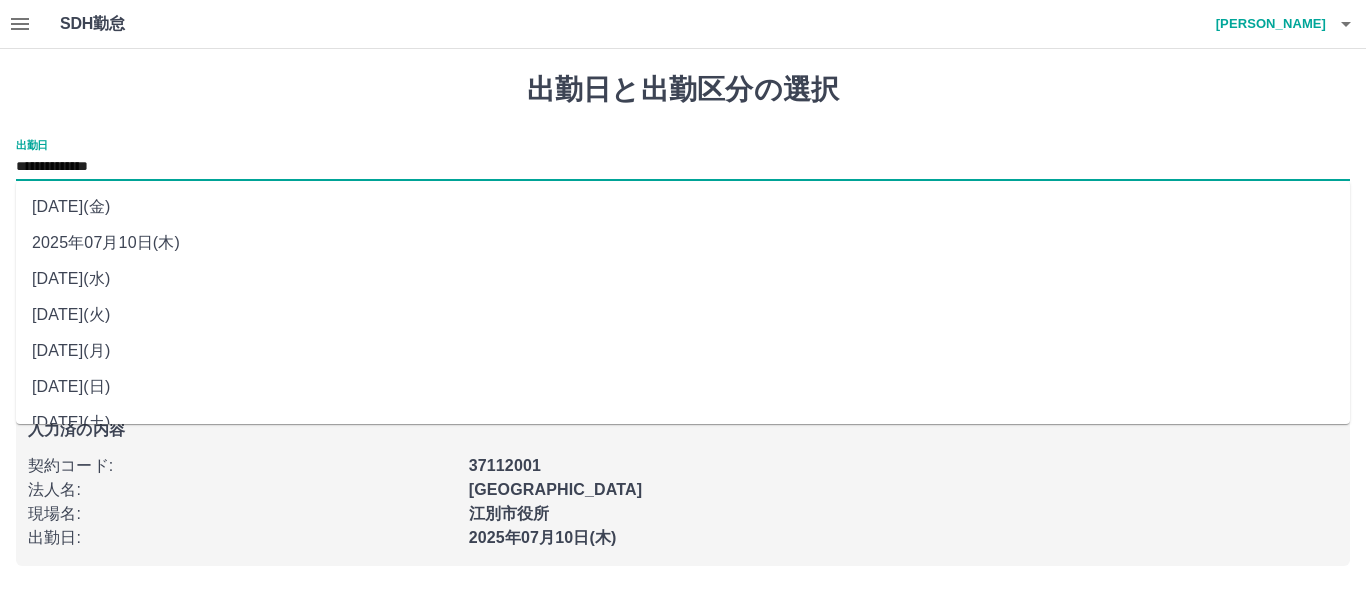 click on "2025年07月09日(水)" at bounding box center [683, 279] 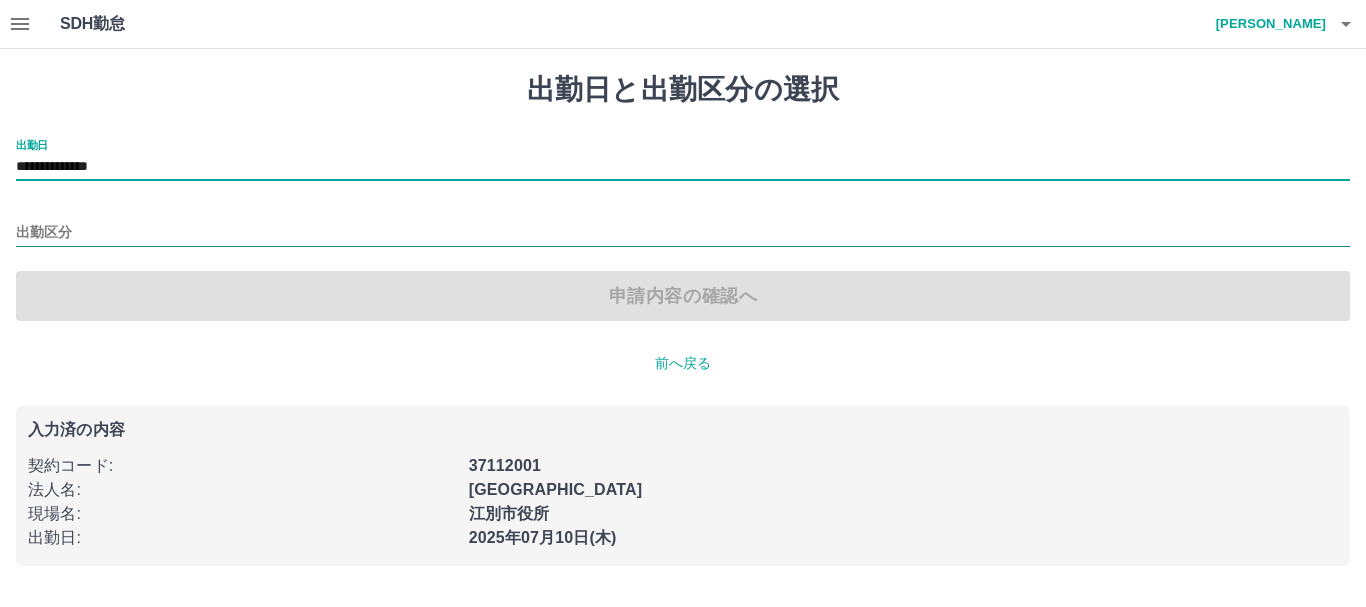 click on "出勤区分" at bounding box center (683, 233) 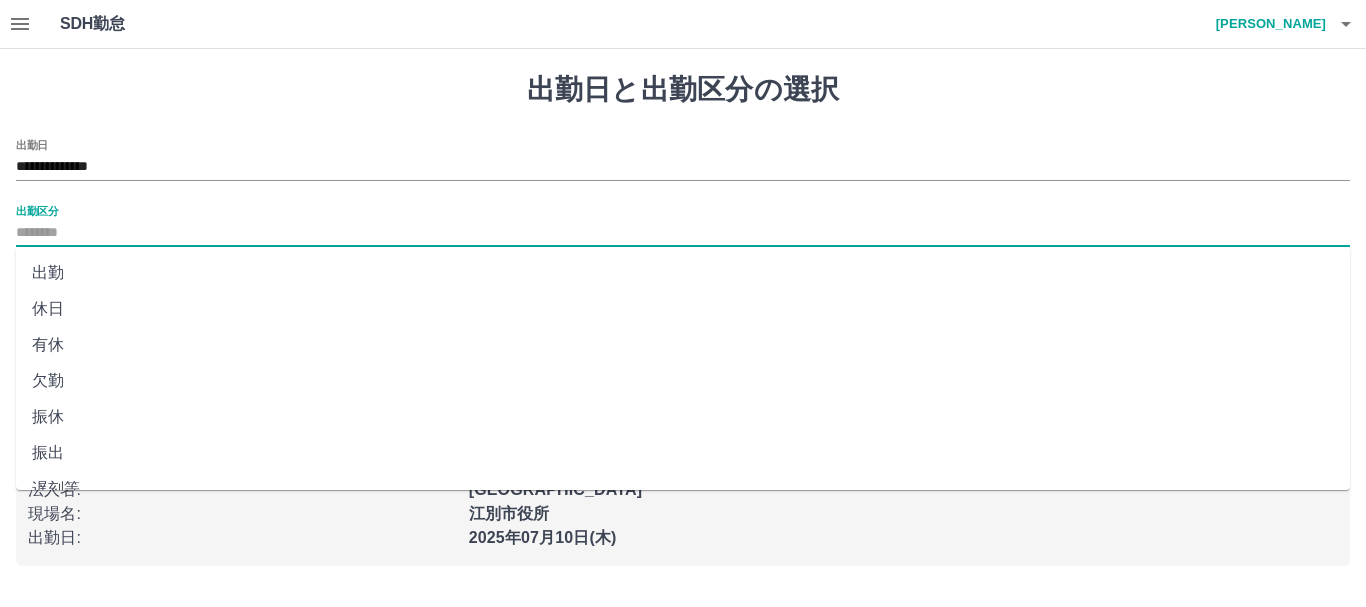 click on "有休" at bounding box center [683, 345] 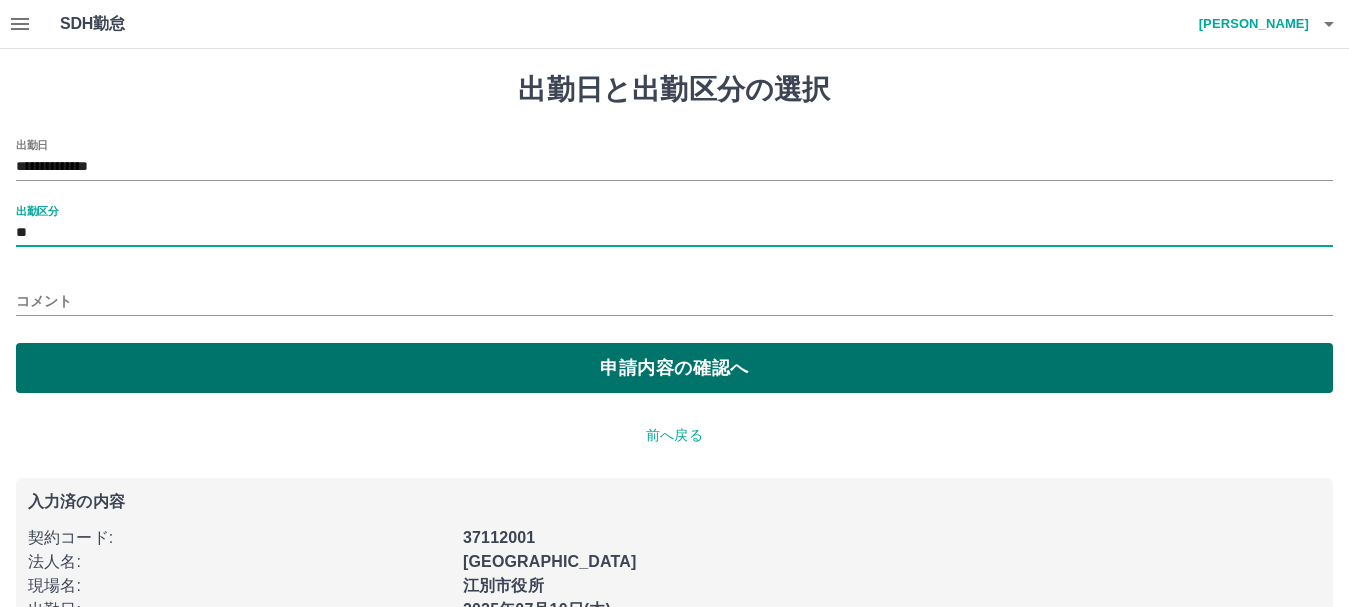 click on "申請内容の確認へ" at bounding box center [674, 368] 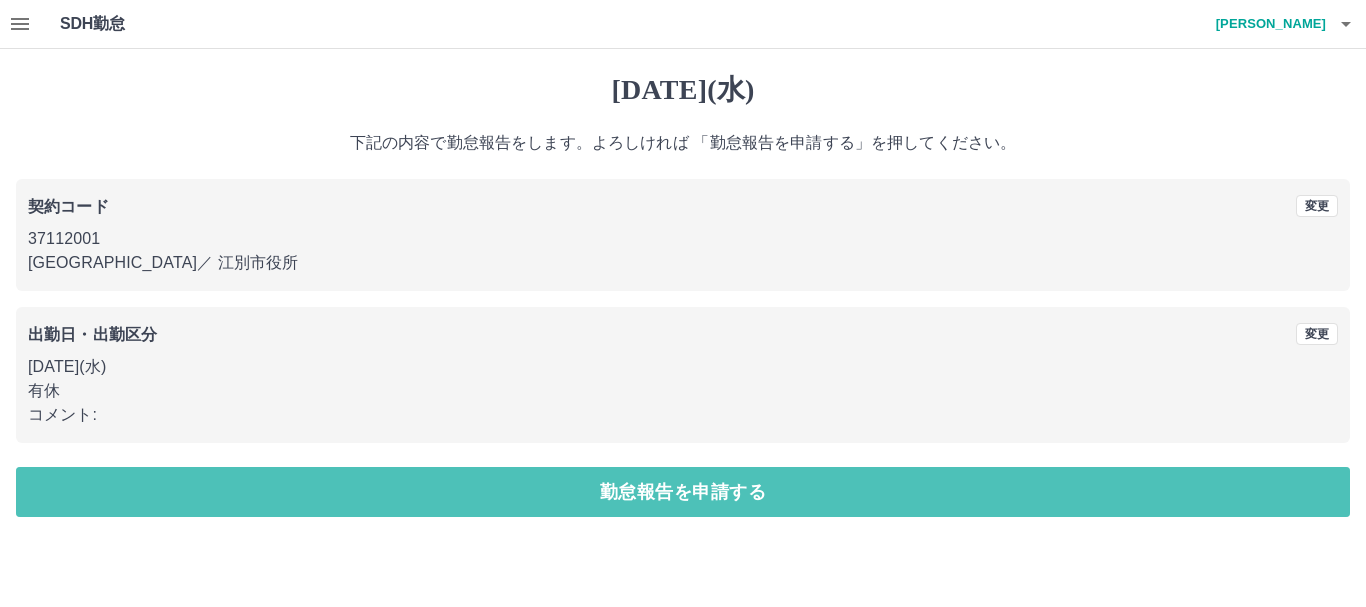 click on "勤怠報告を申請する" at bounding box center [683, 492] 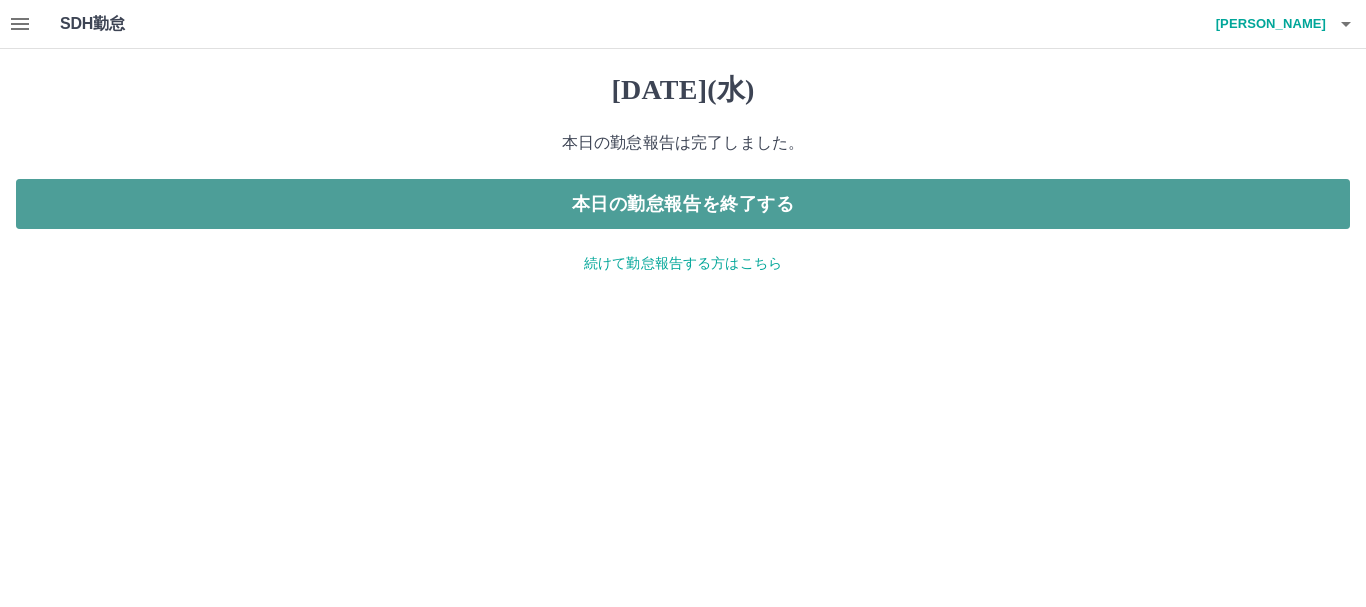 click on "本日の勤怠報告を終了する" at bounding box center (683, 204) 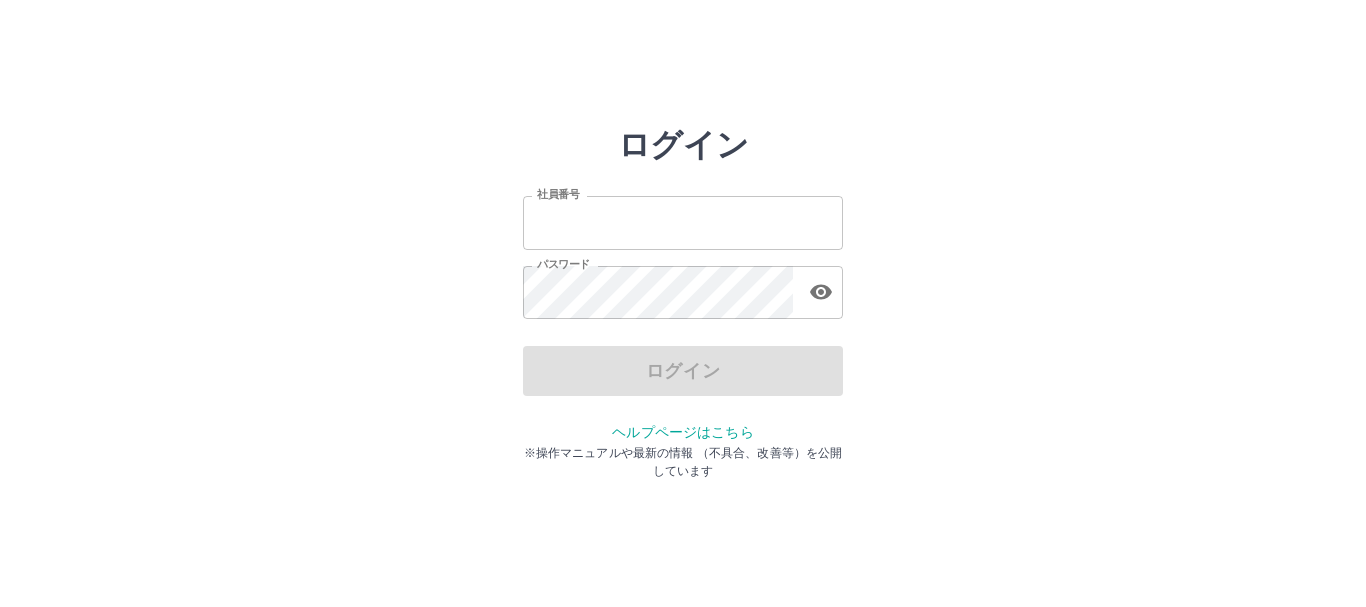 scroll, scrollTop: 0, scrollLeft: 0, axis: both 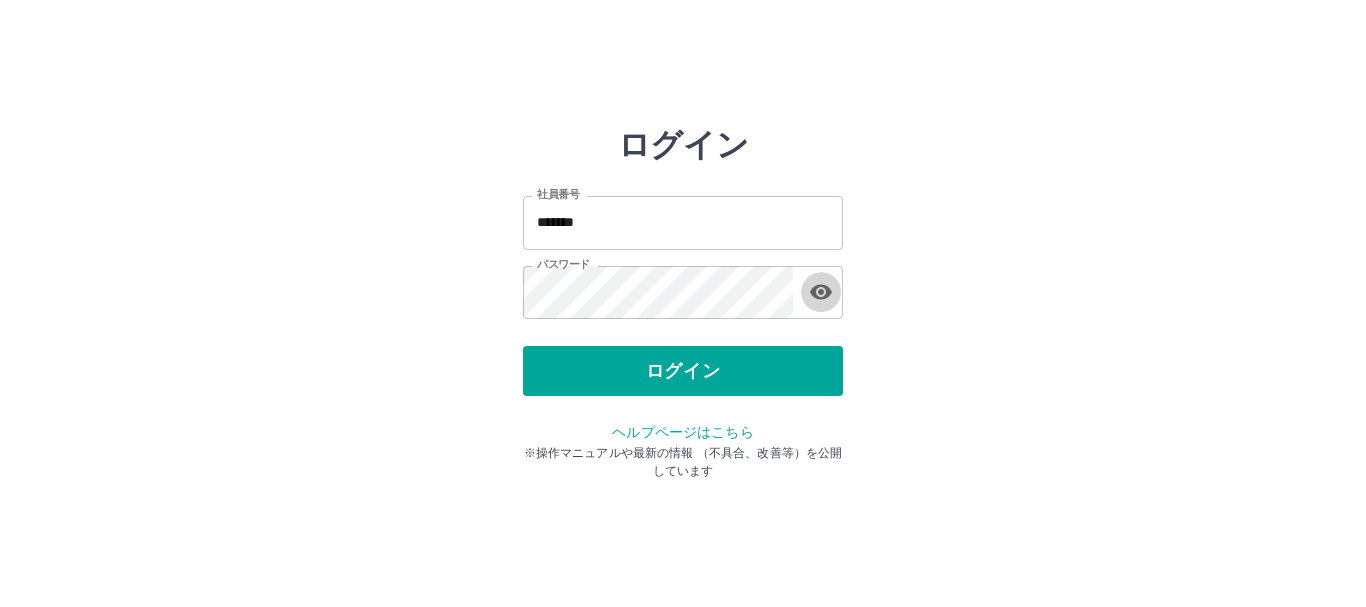 click 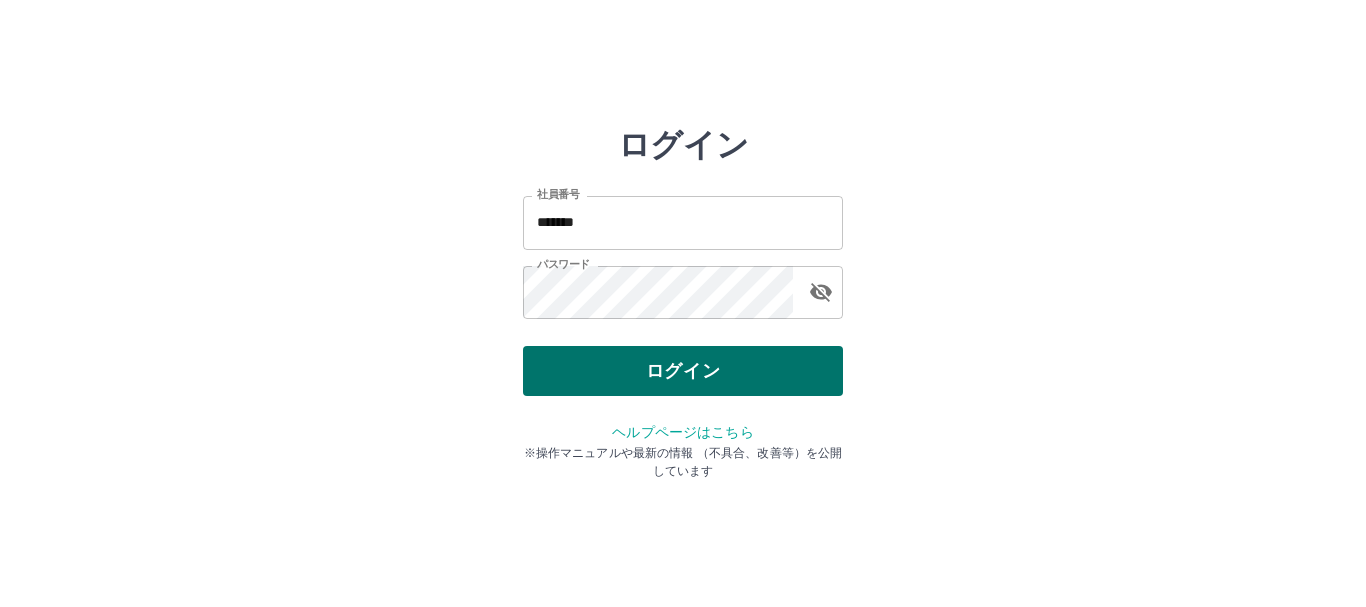 click on "ログイン" at bounding box center [683, 371] 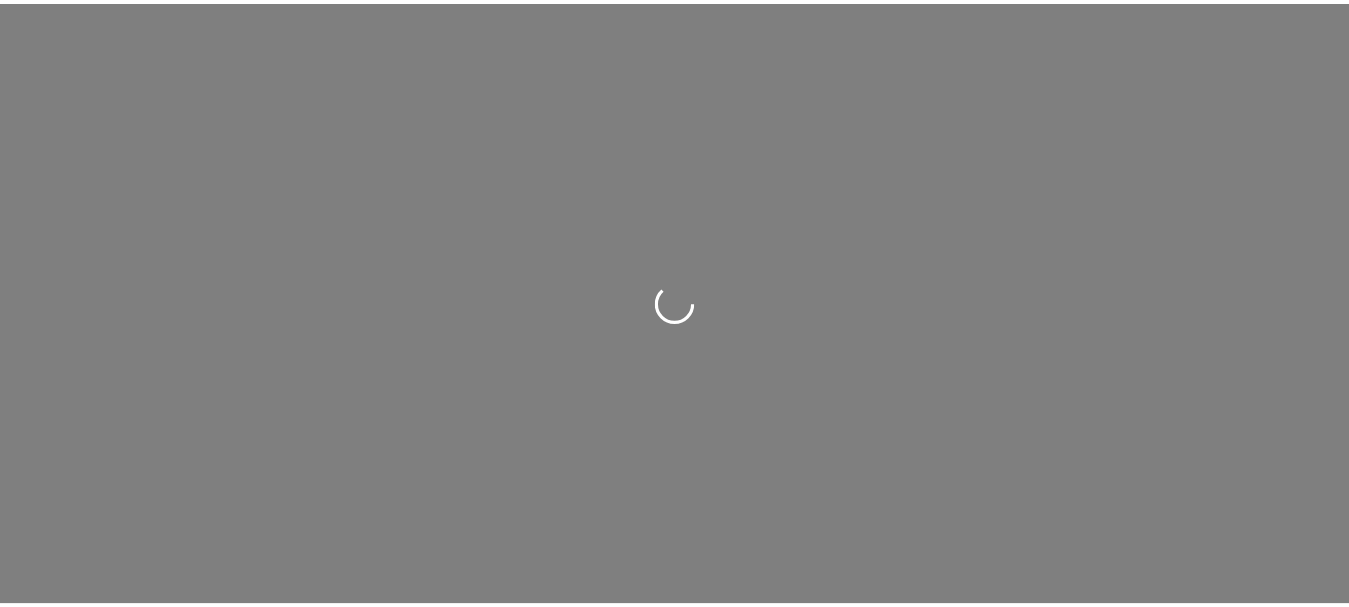 scroll, scrollTop: 0, scrollLeft: 0, axis: both 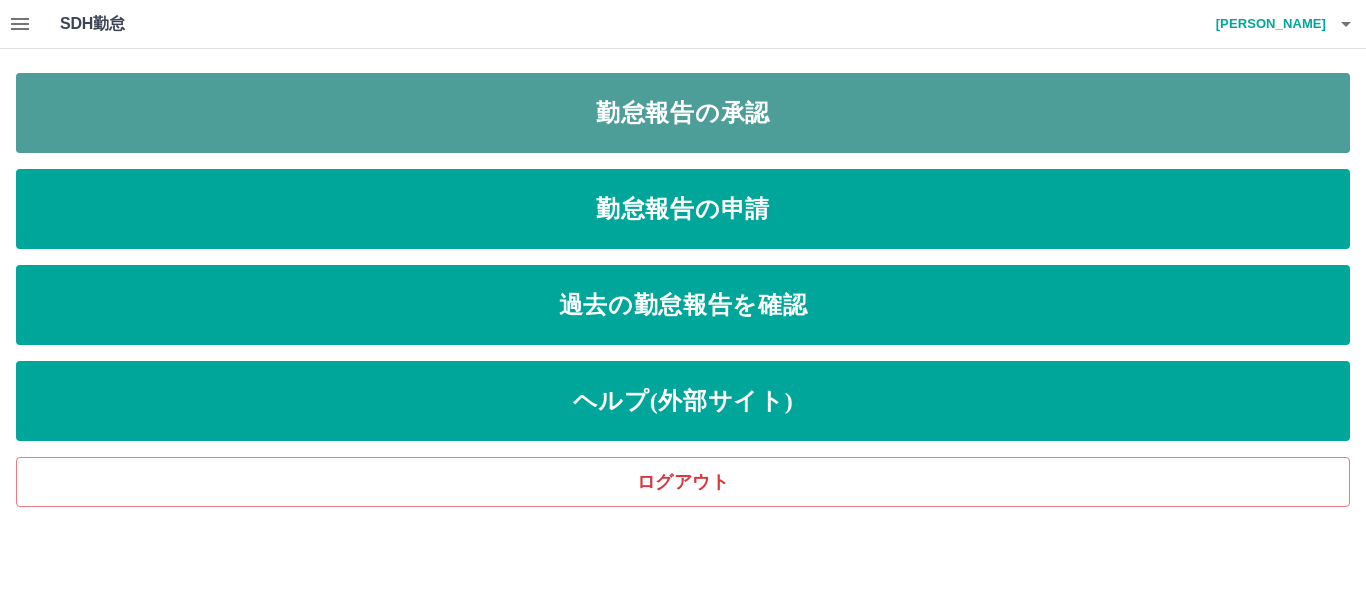 click on "勤怠報告の承認" at bounding box center (683, 113) 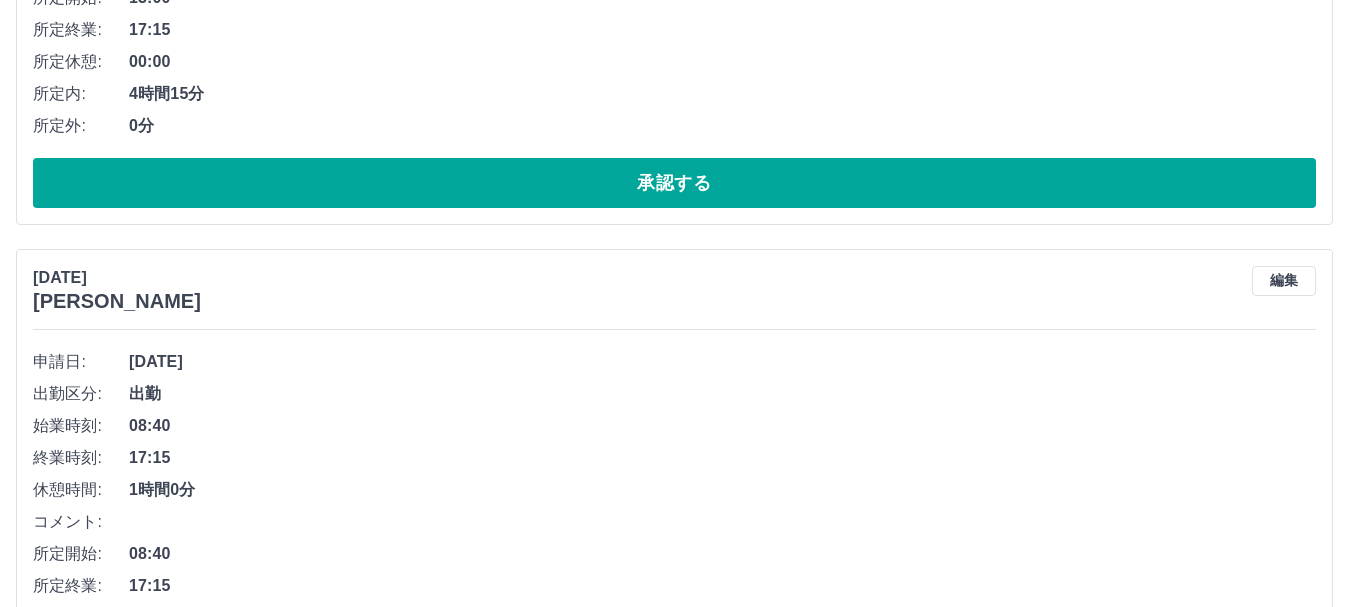 scroll, scrollTop: 6095, scrollLeft: 0, axis: vertical 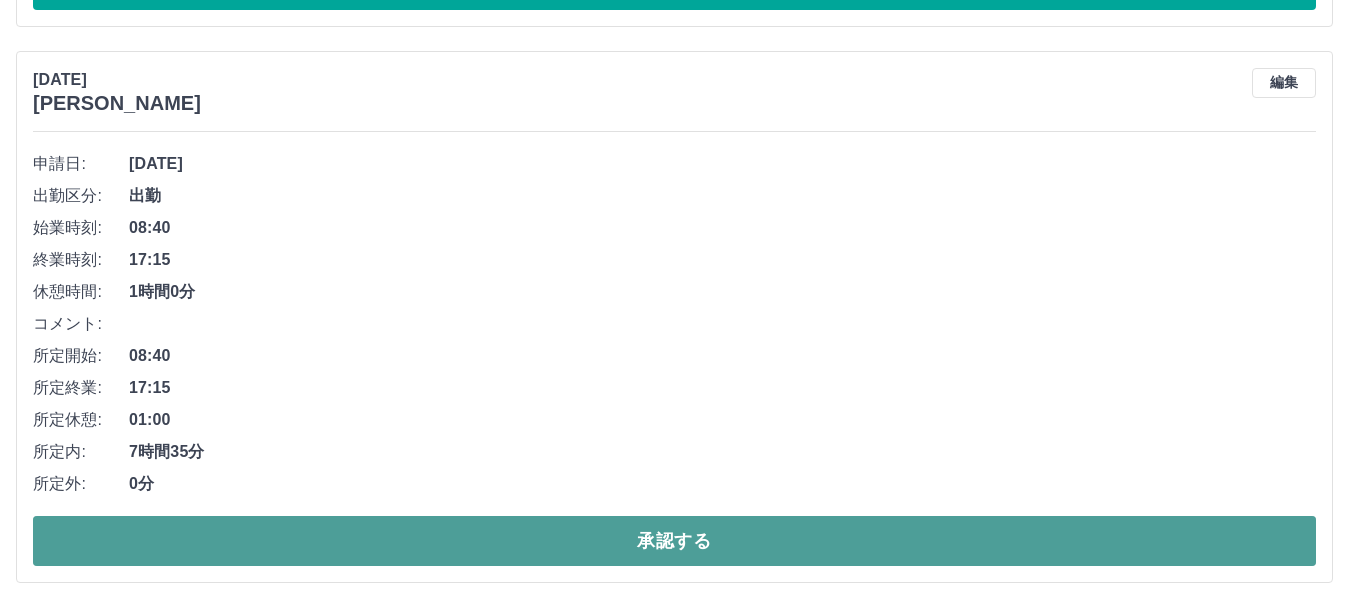 click on "承認する" at bounding box center (674, 541) 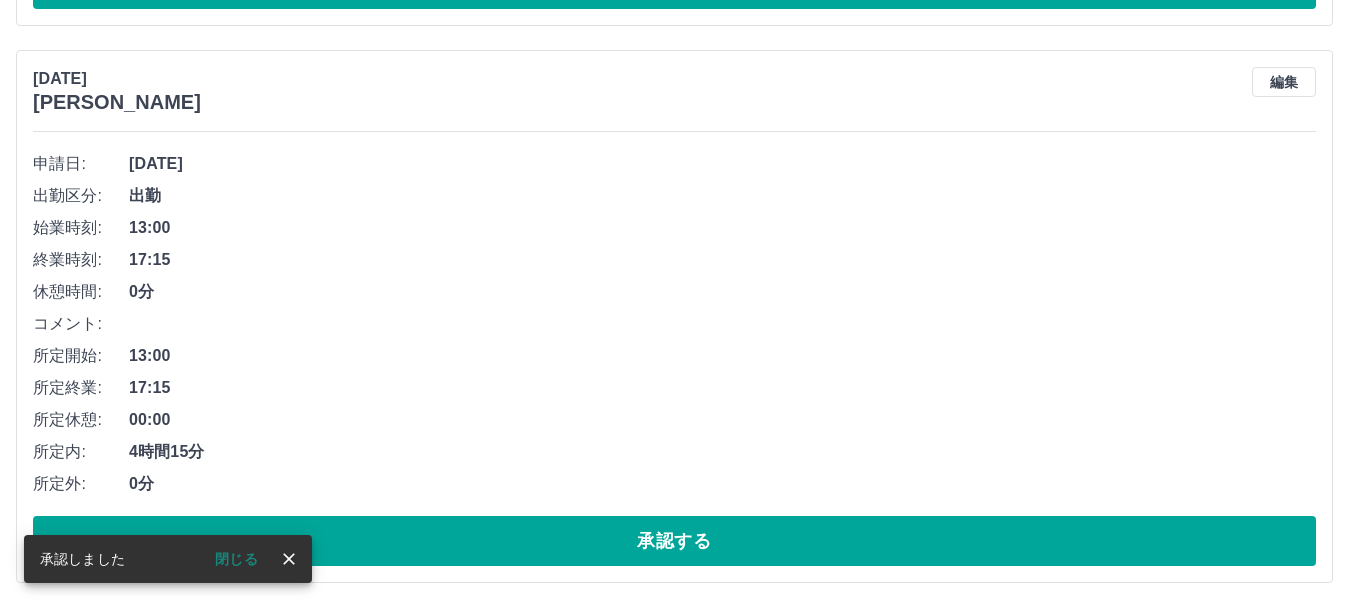 scroll, scrollTop: 5539, scrollLeft: 0, axis: vertical 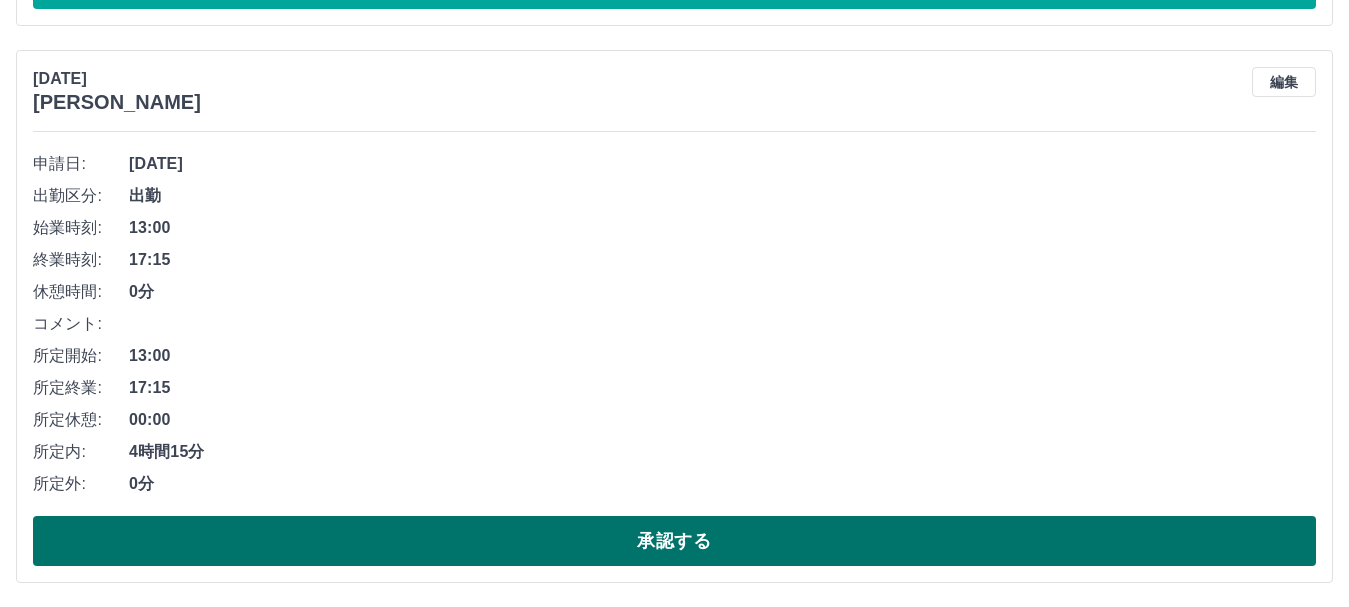 click on "承認する" at bounding box center (674, 541) 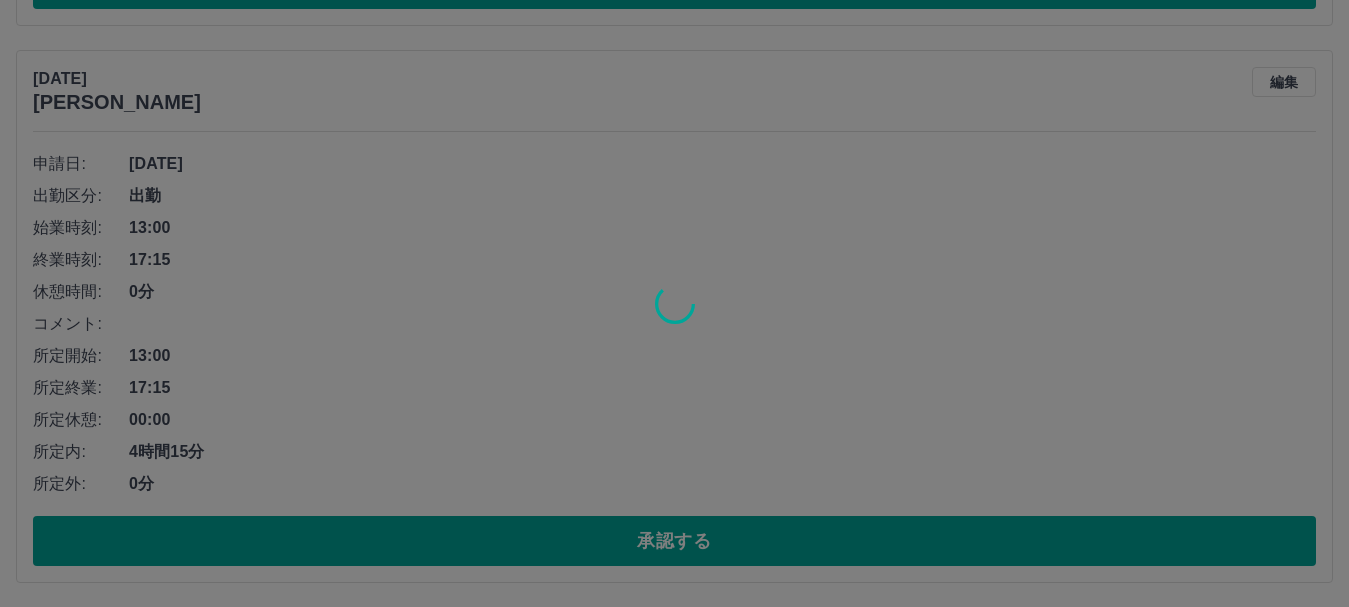 scroll, scrollTop: 4982, scrollLeft: 0, axis: vertical 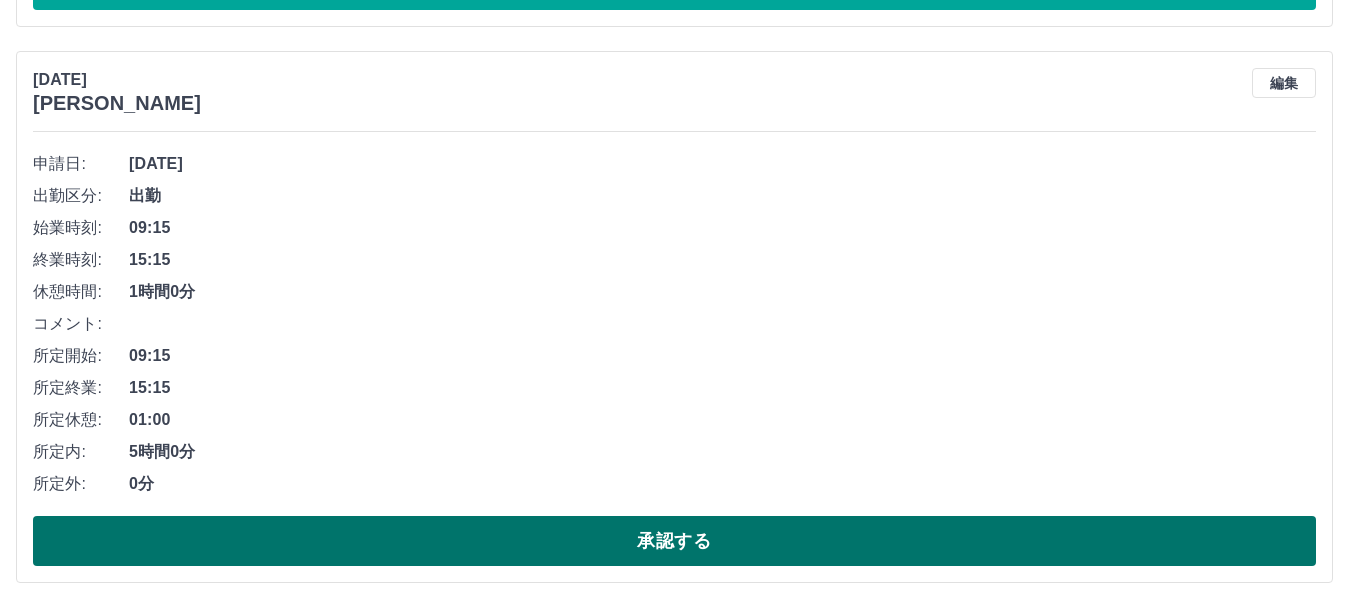 click on "承認する" at bounding box center (674, 541) 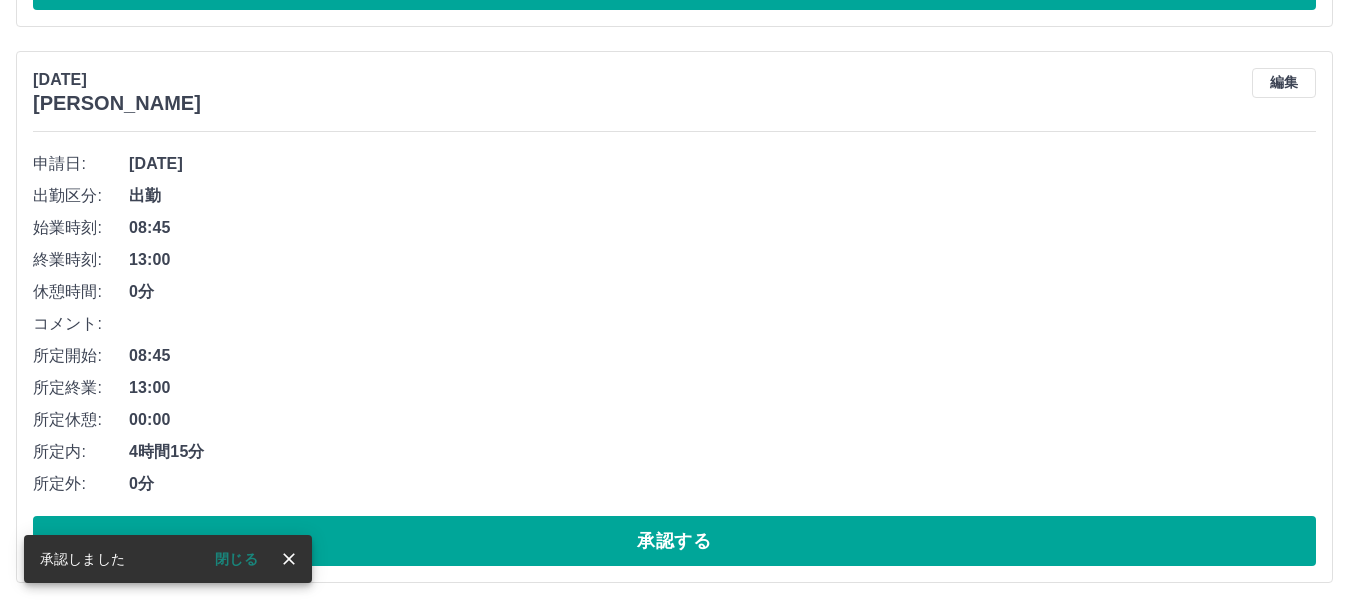 scroll, scrollTop: 4426, scrollLeft: 0, axis: vertical 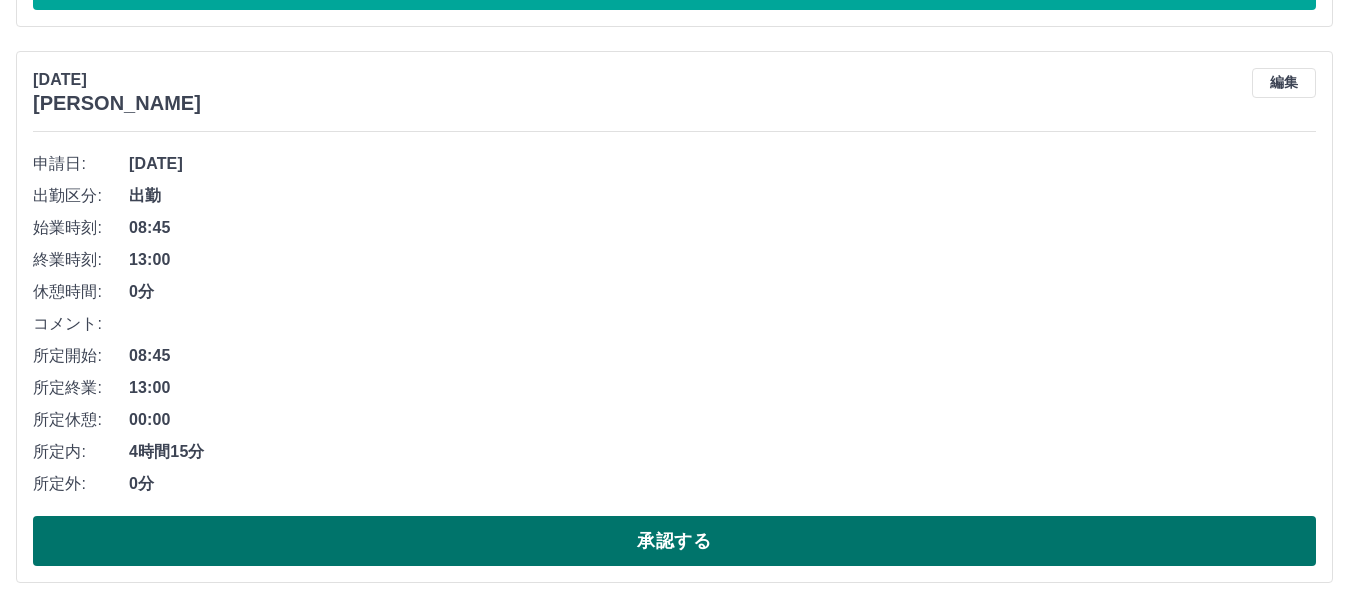 click on "承認する" at bounding box center [674, 541] 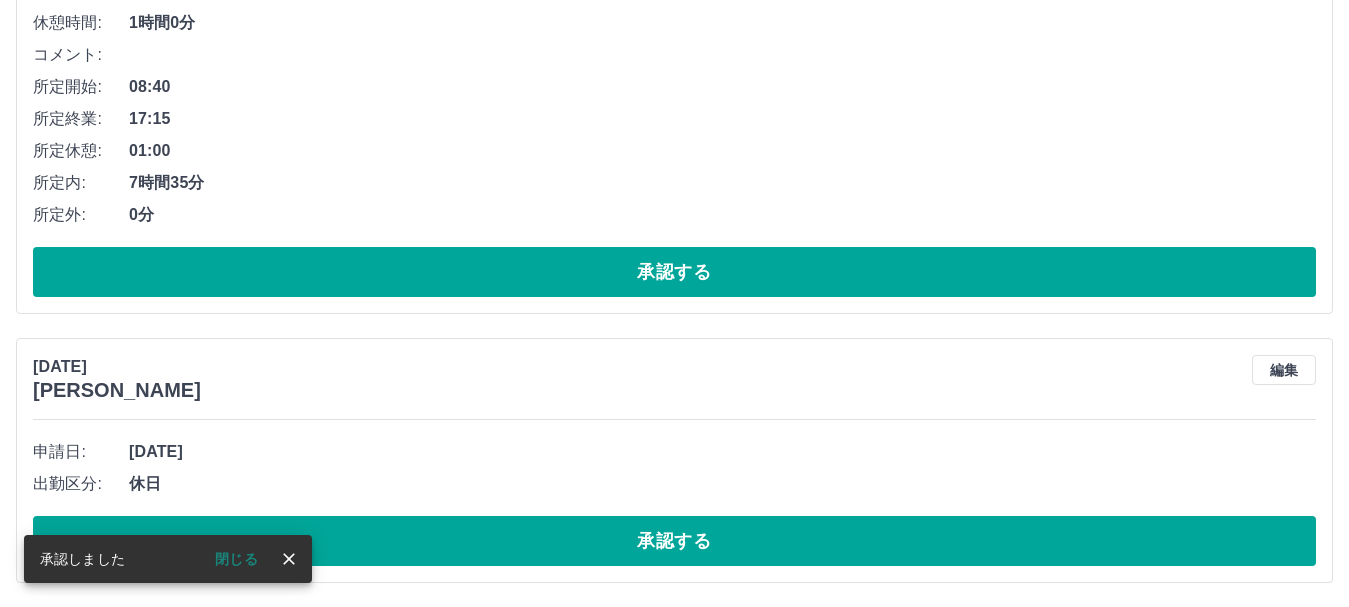 scroll, scrollTop: 3870, scrollLeft: 0, axis: vertical 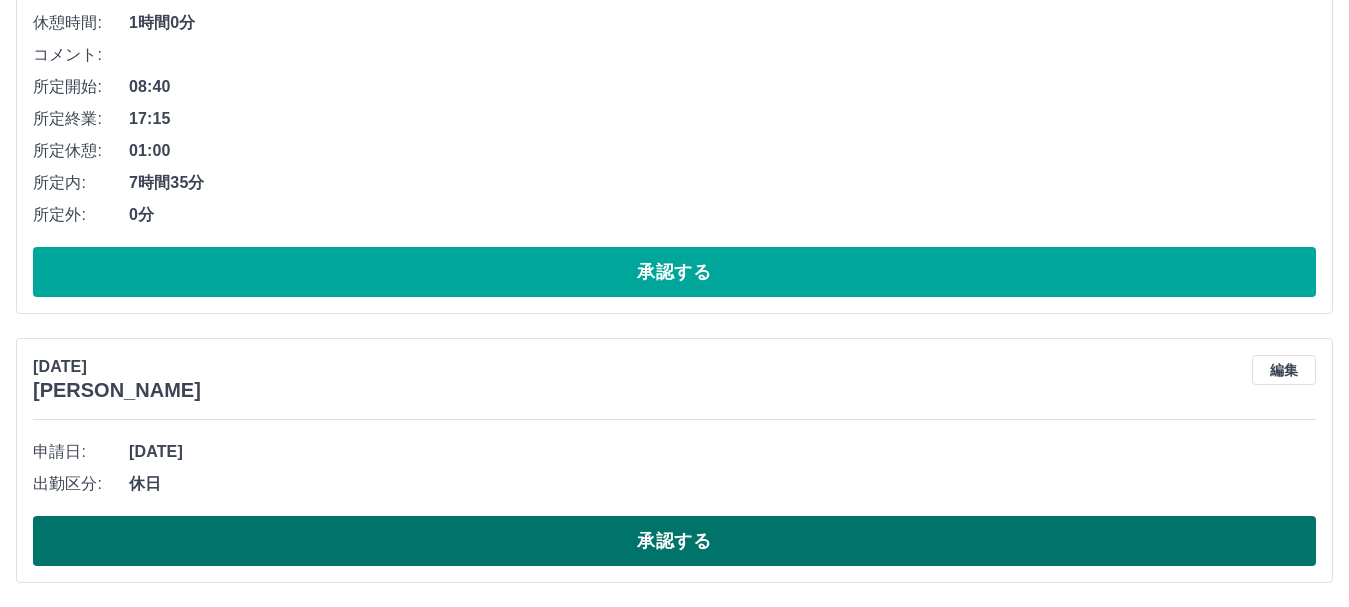 click on "承認する" at bounding box center (674, 541) 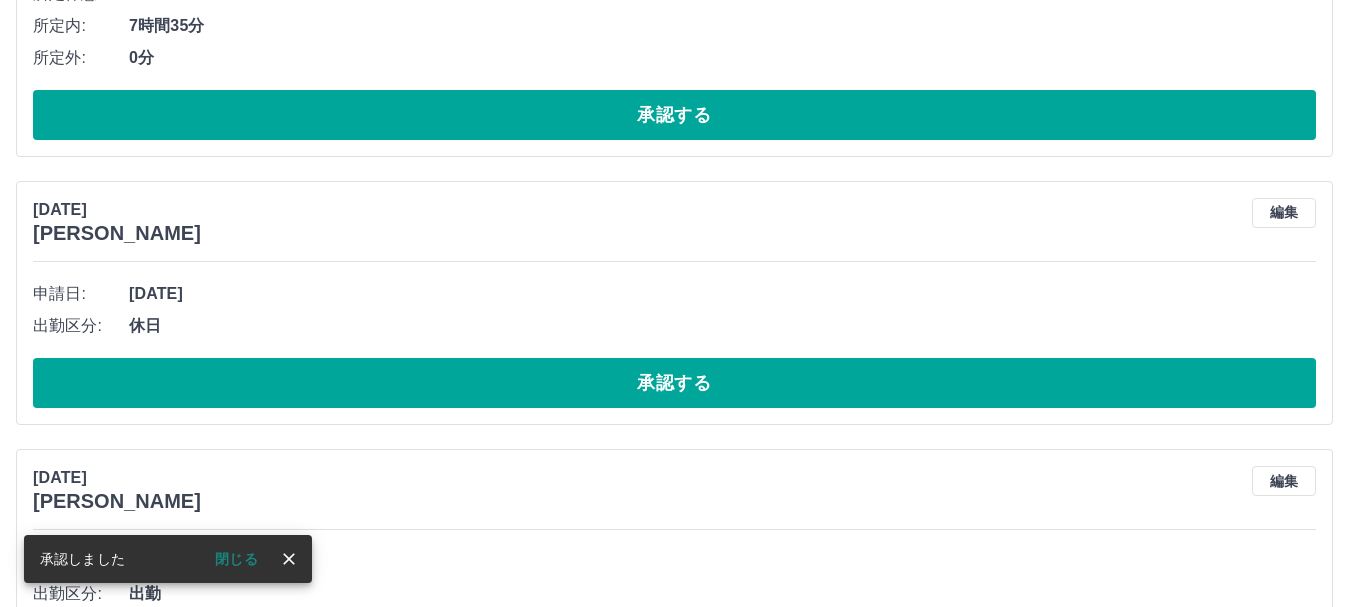 scroll, scrollTop: 3601, scrollLeft: 0, axis: vertical 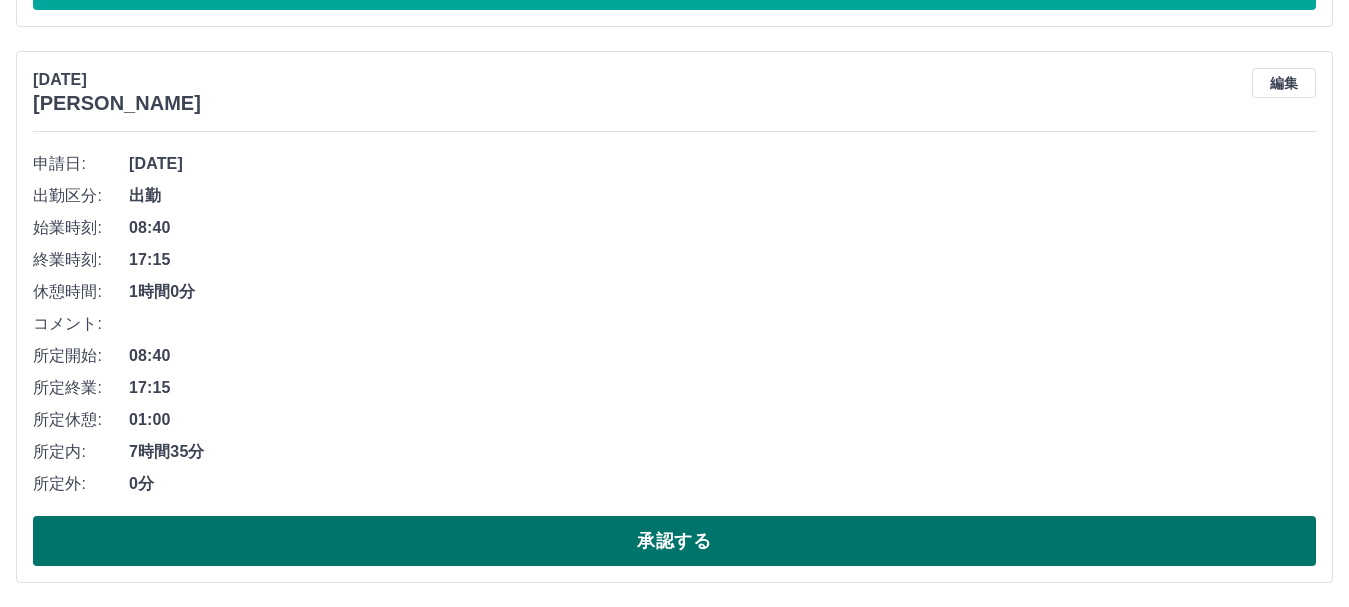 click on "承認する" at bounding box center [674, 541] 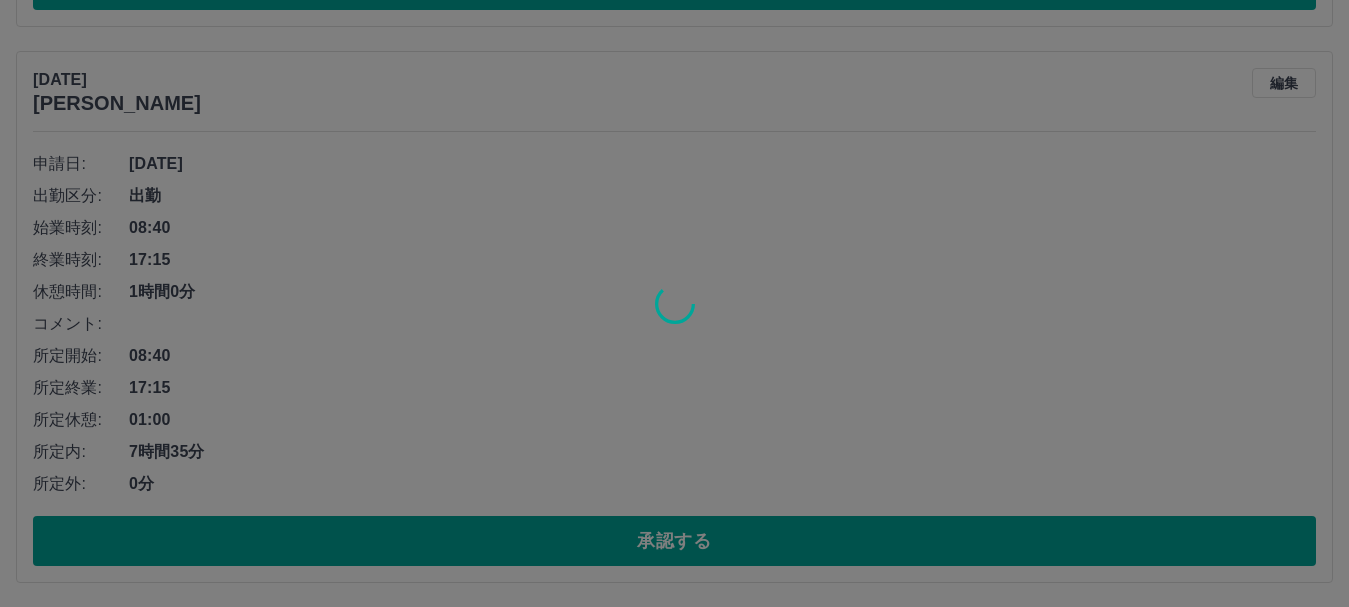 scroll, scrollTop: 3045, scrollLeft: 0, axis: vertical 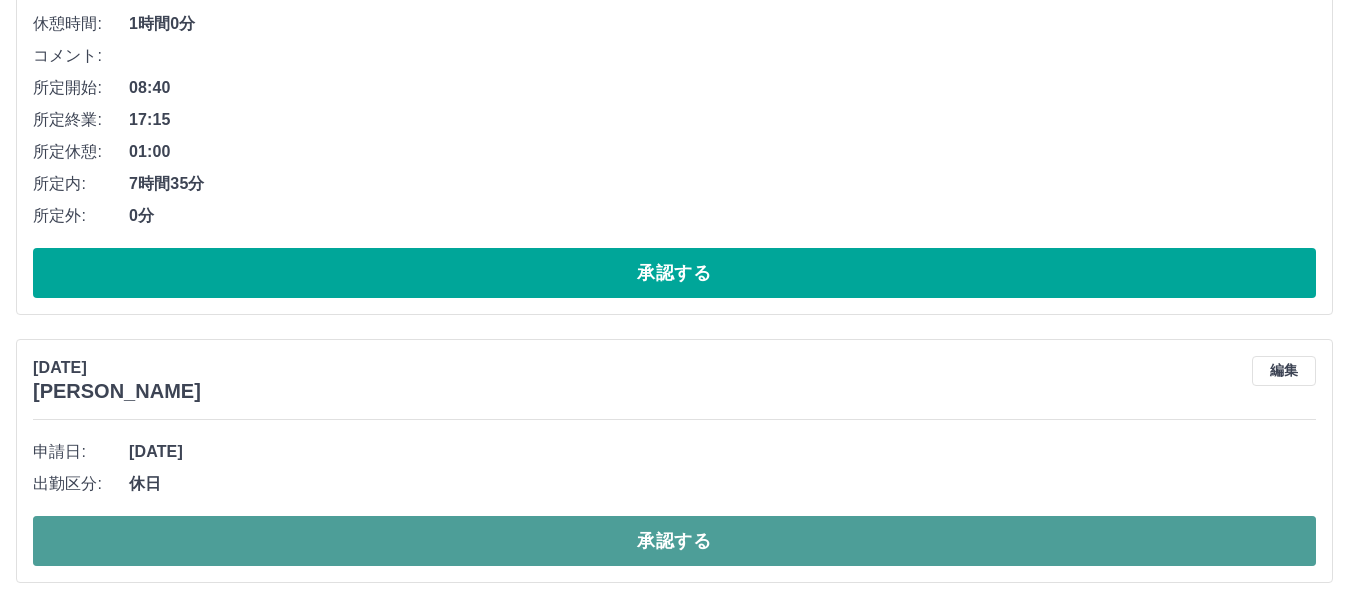 click on "承認する" at bounding box center (674, 541) 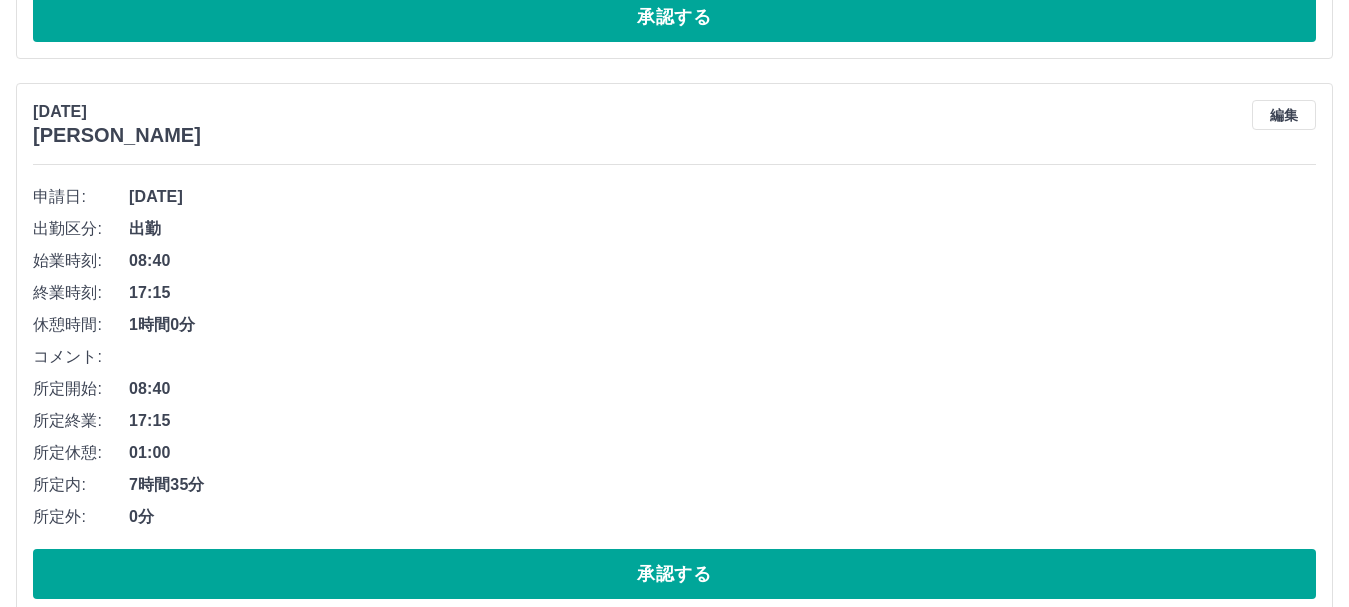 scroll, scrollTop: 2777, scrollLeft: 0, axis: vertical 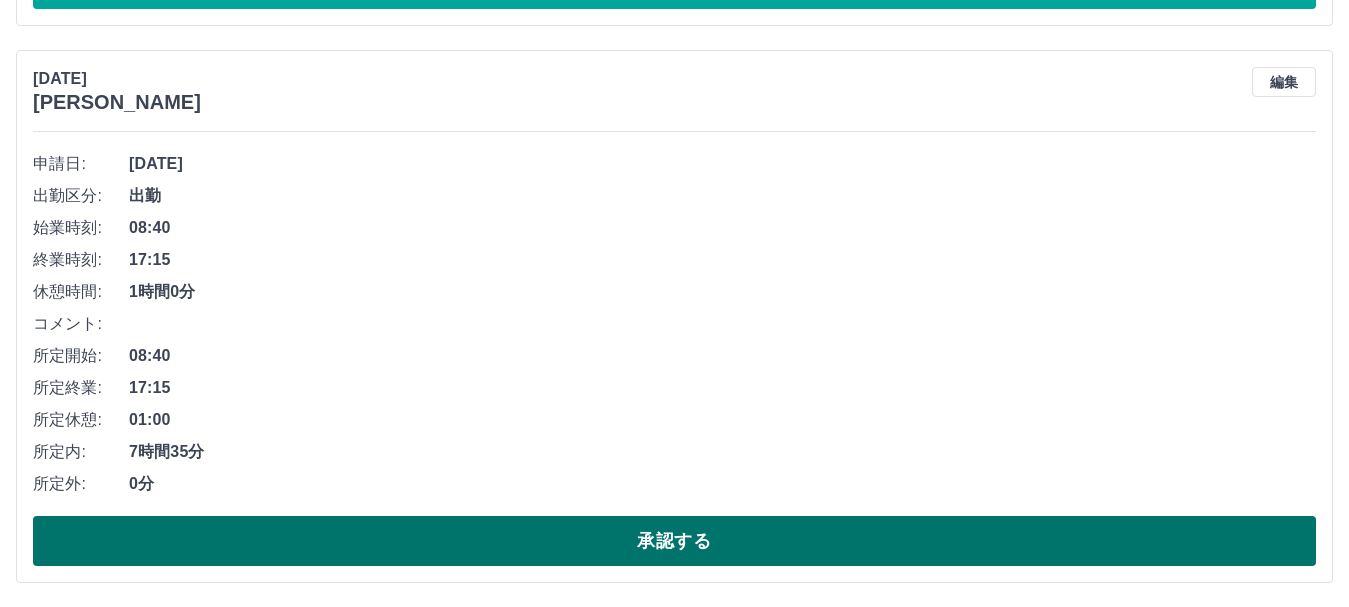 click on "承認する" at bounding box center [674, 541] 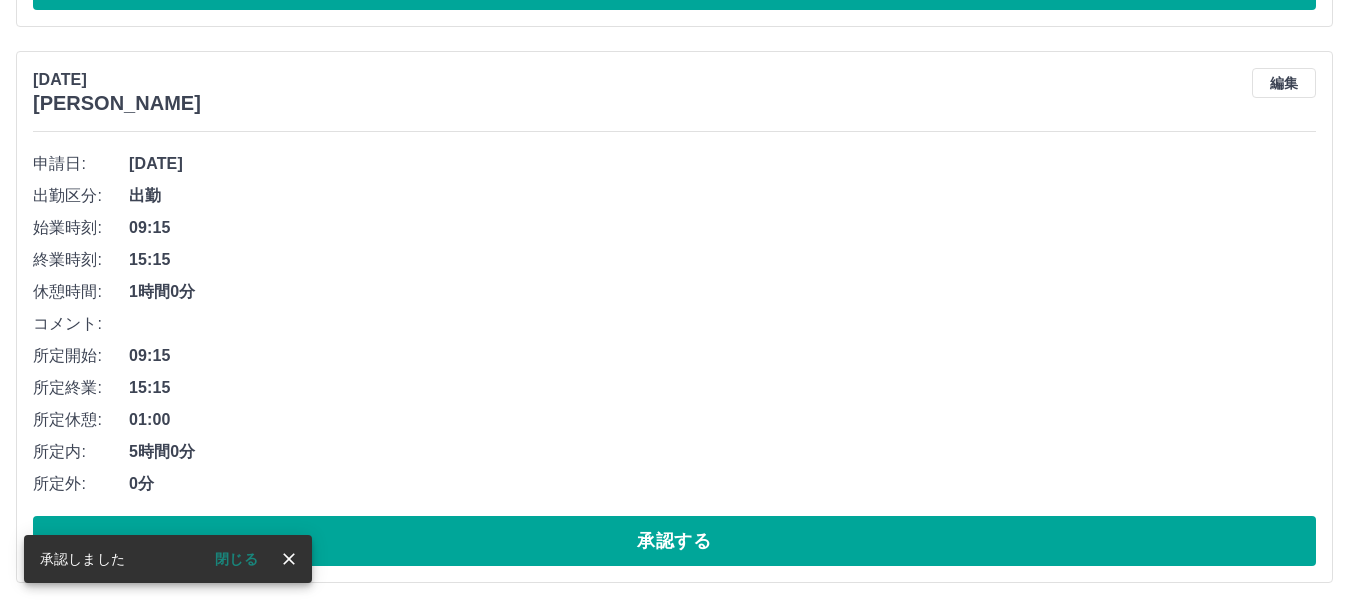 scroll, scrollTop: 2220, scrollLeft: 0, axis: vertical 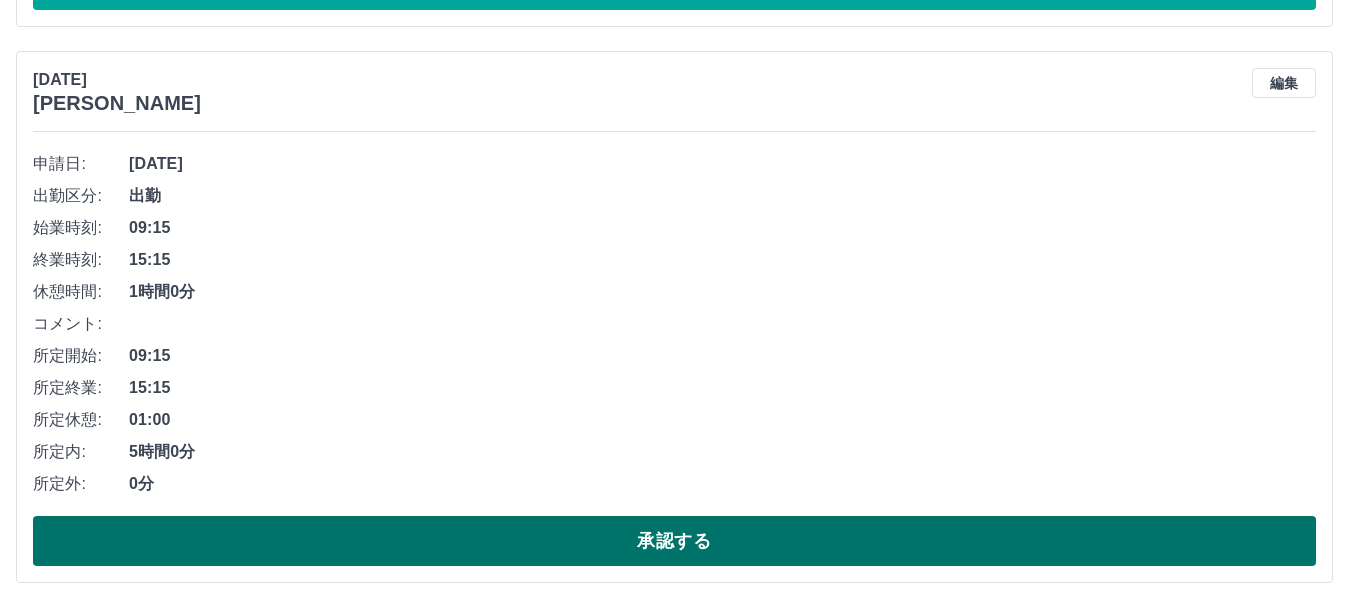 click on "承認する" at bounding box center [674, 541] 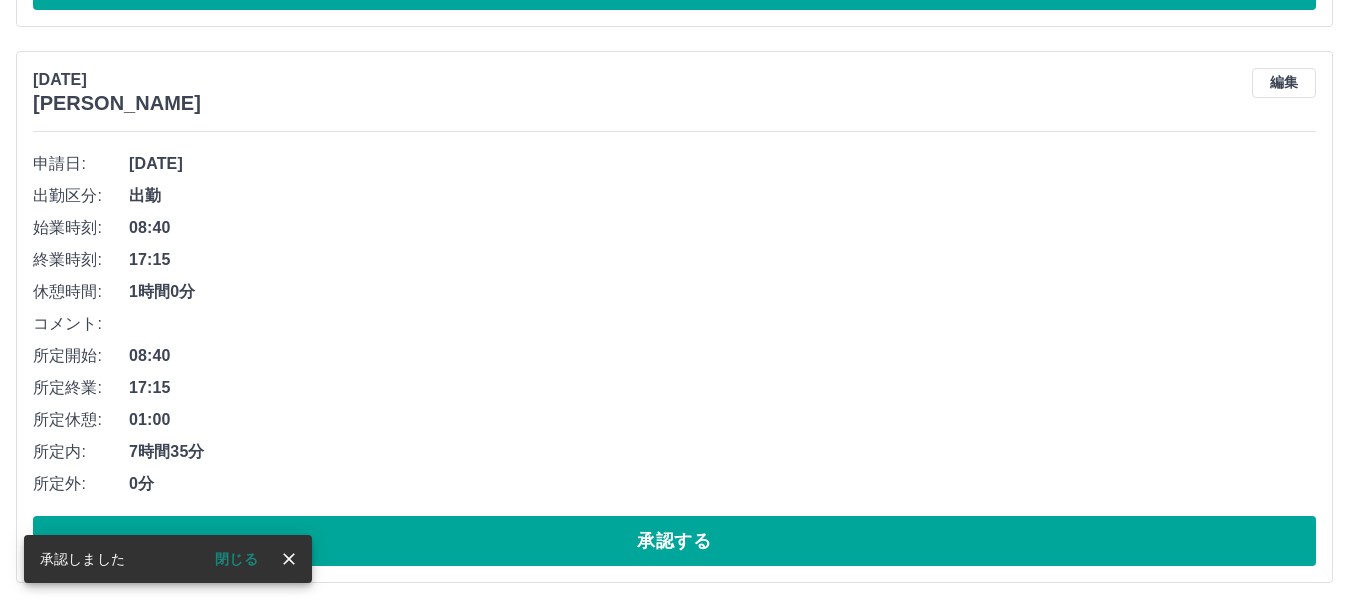 scroll, scrollTop: 1664, scrollLeft: 0, axis: vertical 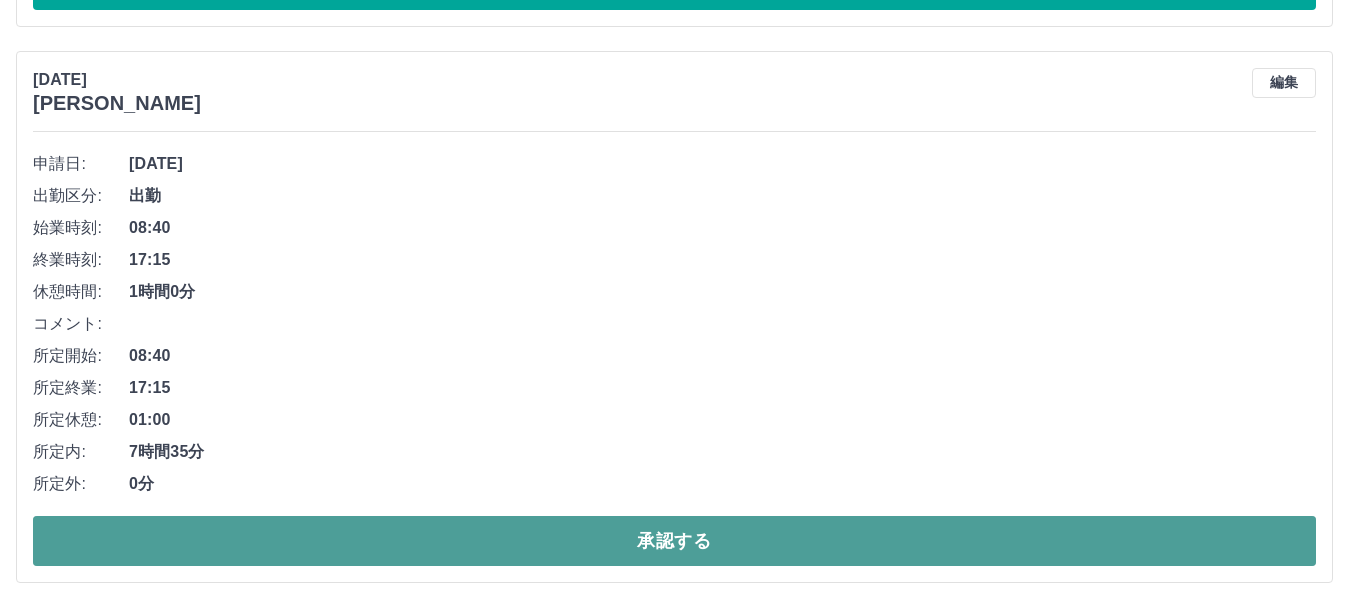 click on "承認する" at bounding box center [674, 541] 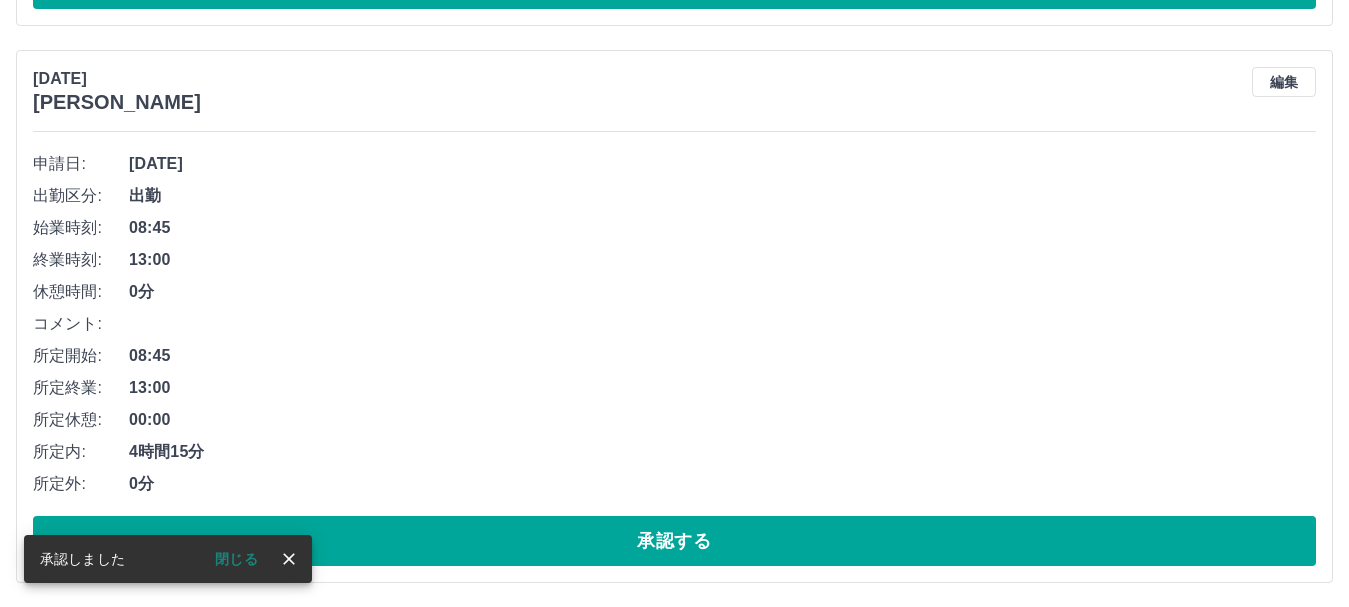 scroll, scrollTop: 1108, scrollLeft: 0, axis: vertical 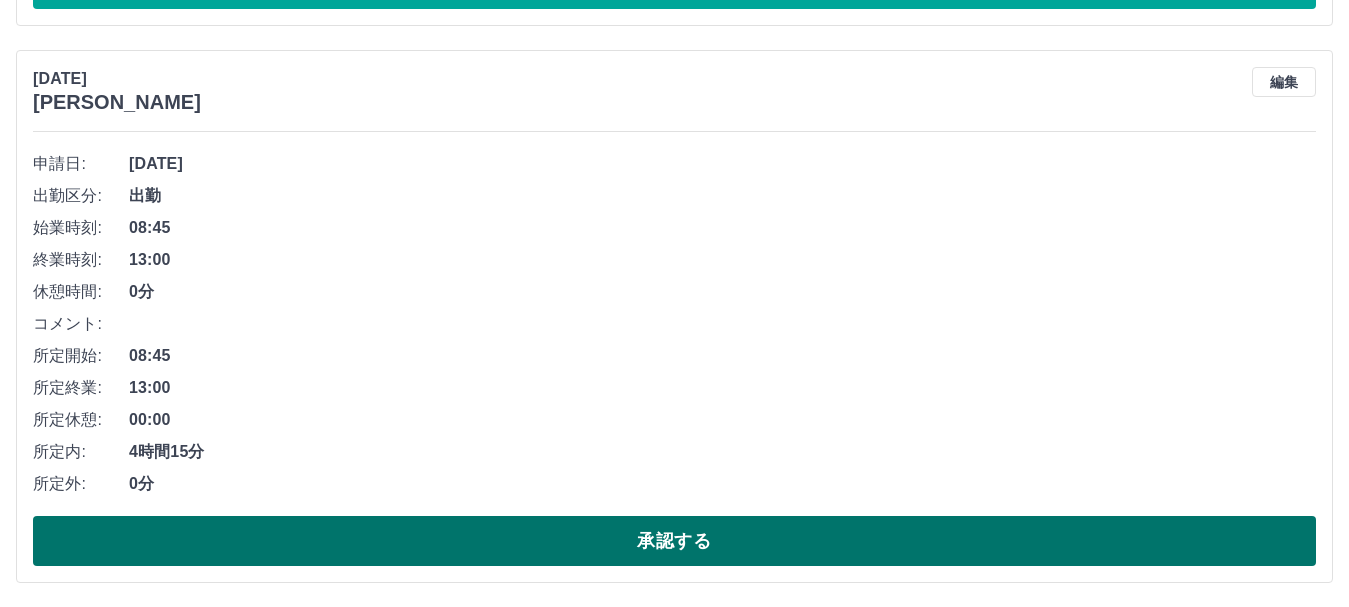 click on "承認する" at bounding box center [674, 541] 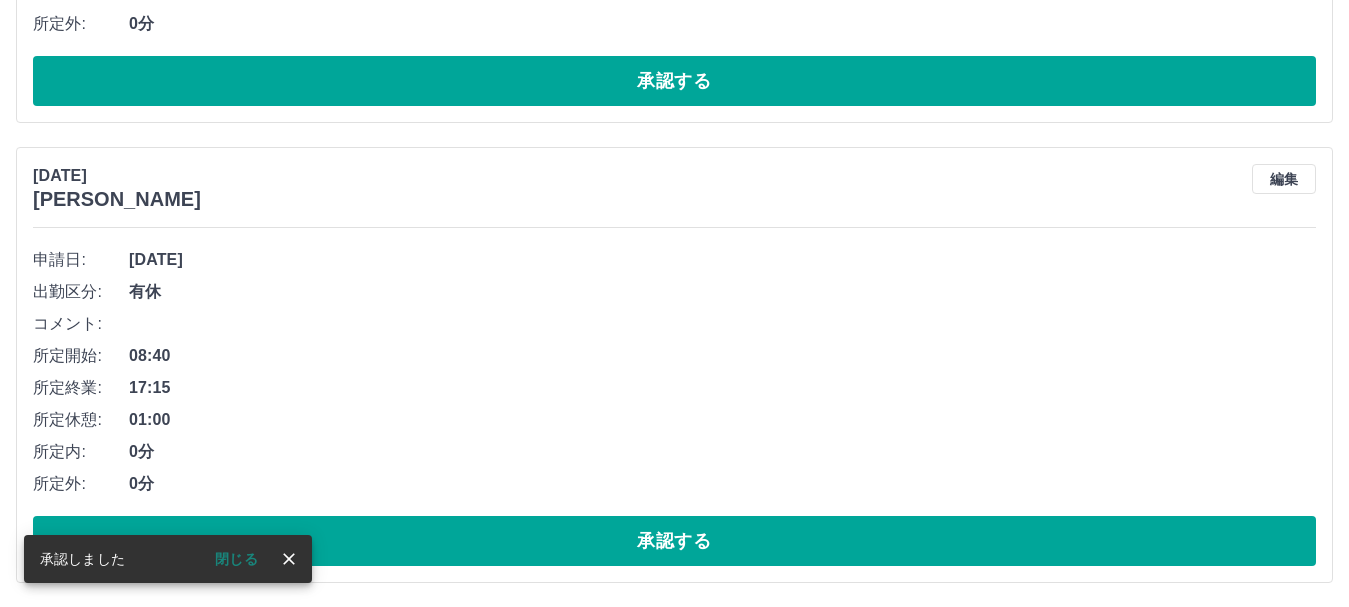 scroll, scrollTop: 551, scrollLeft: 0, axis: vertical 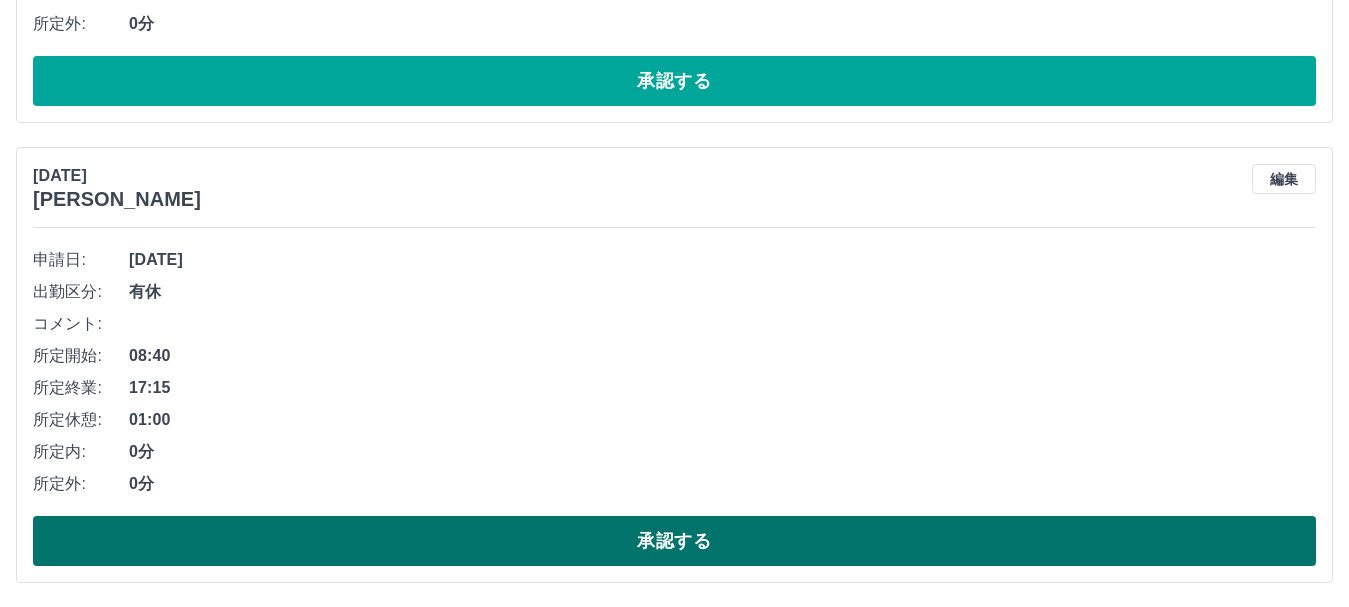 click on "承認する" at bounding box center [674, 541] 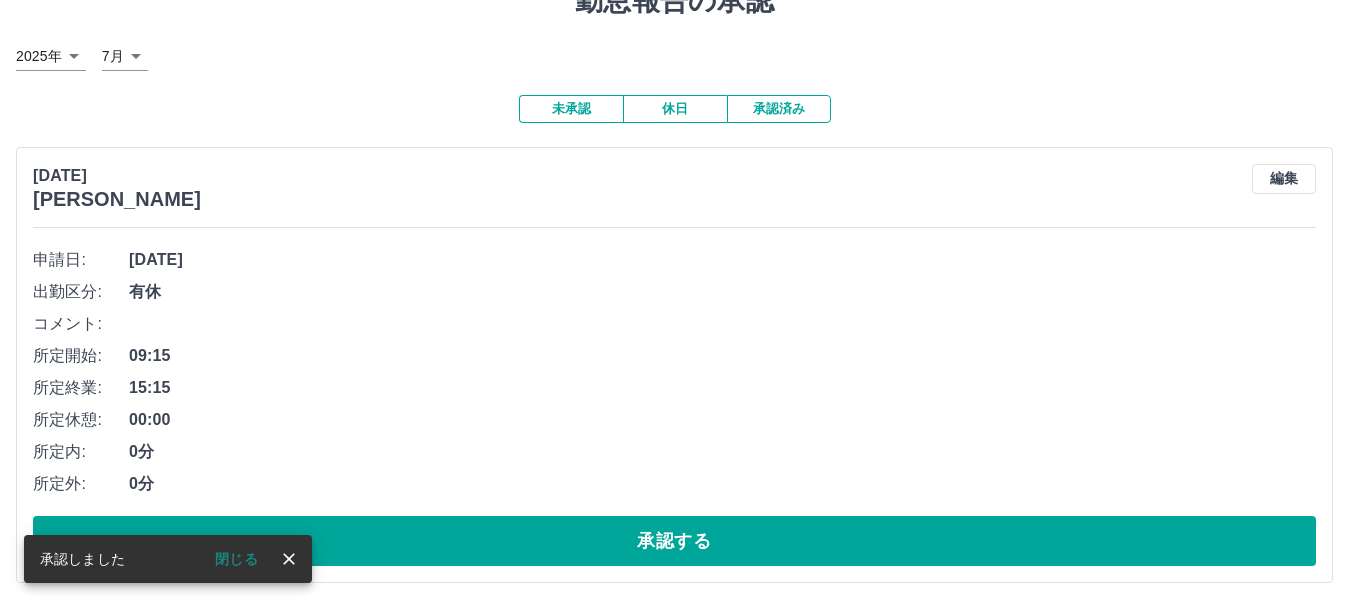 scroll, scrollTop: 91, scrollLeft: 0, axis: vertical 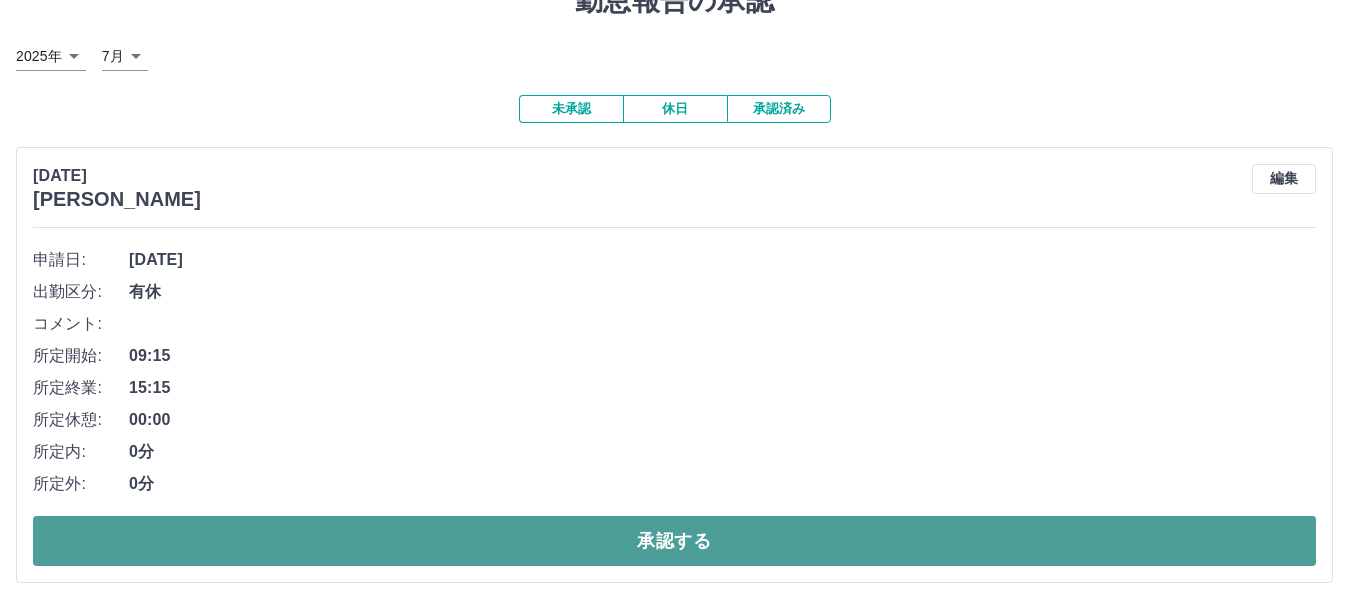 click on "承認する" at bounding box center [674, 541] 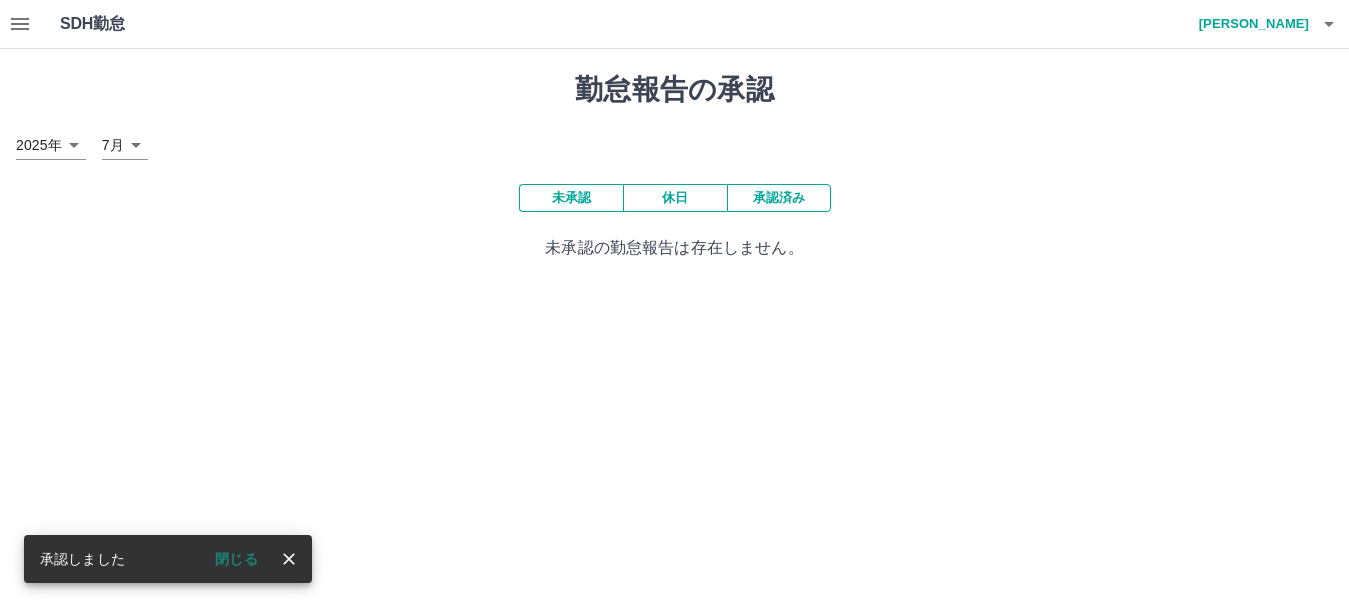 scroll, scrollTop: 0, scrollLeft: 0, axis: both 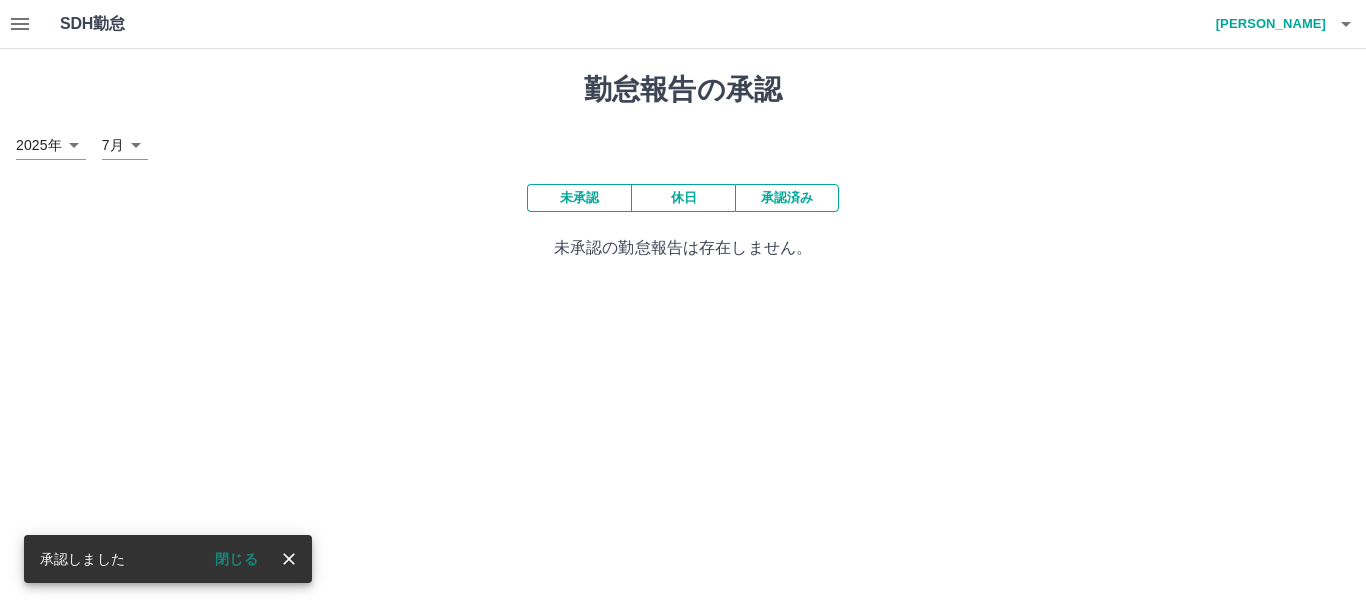 click 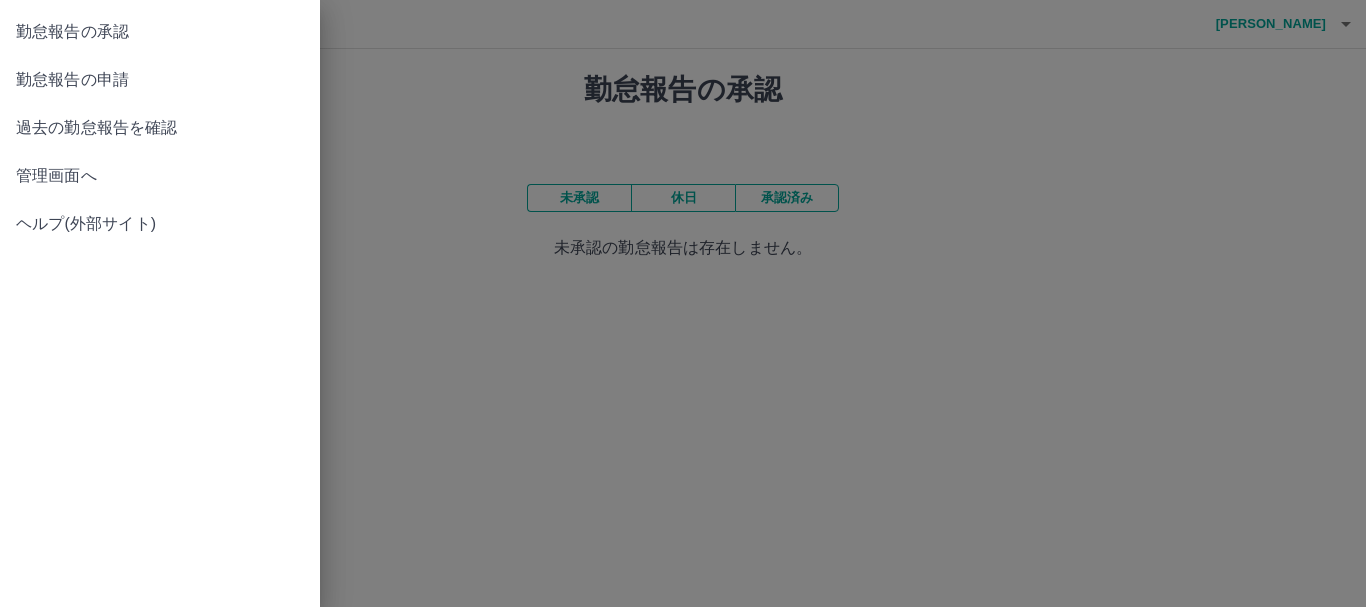 click on "管理画面へ" at bounding box center [160, 176] 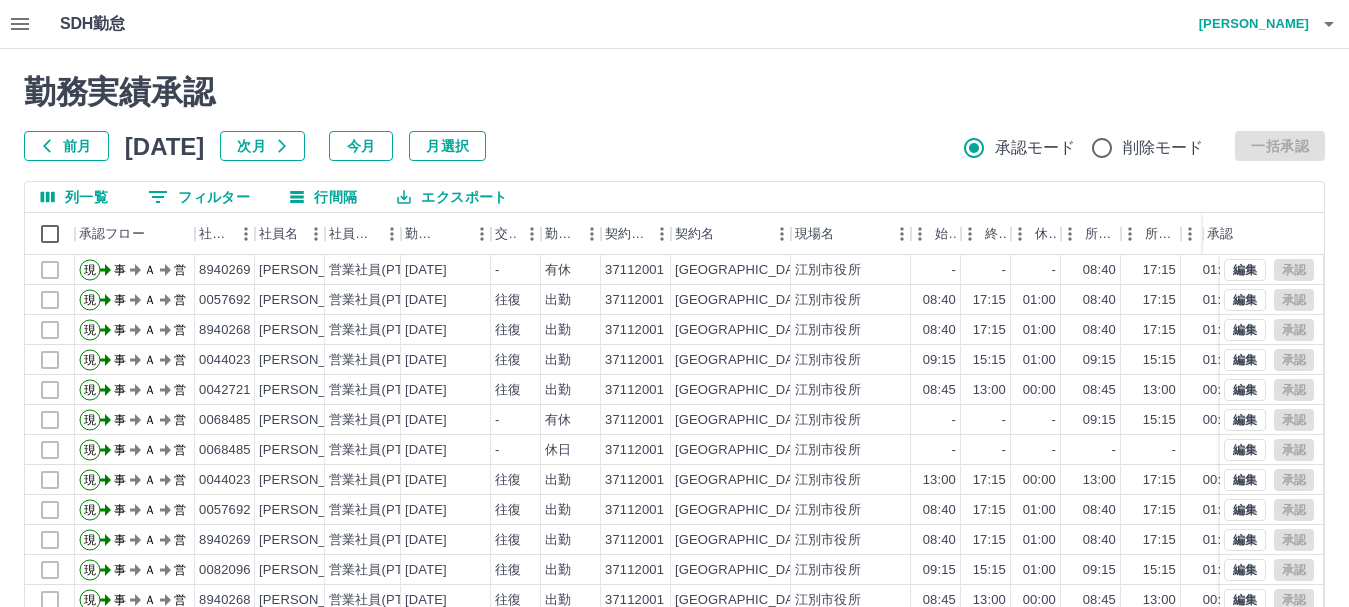 scroll, scrollTop: 104, scrollLeft: 0, axis: vertical 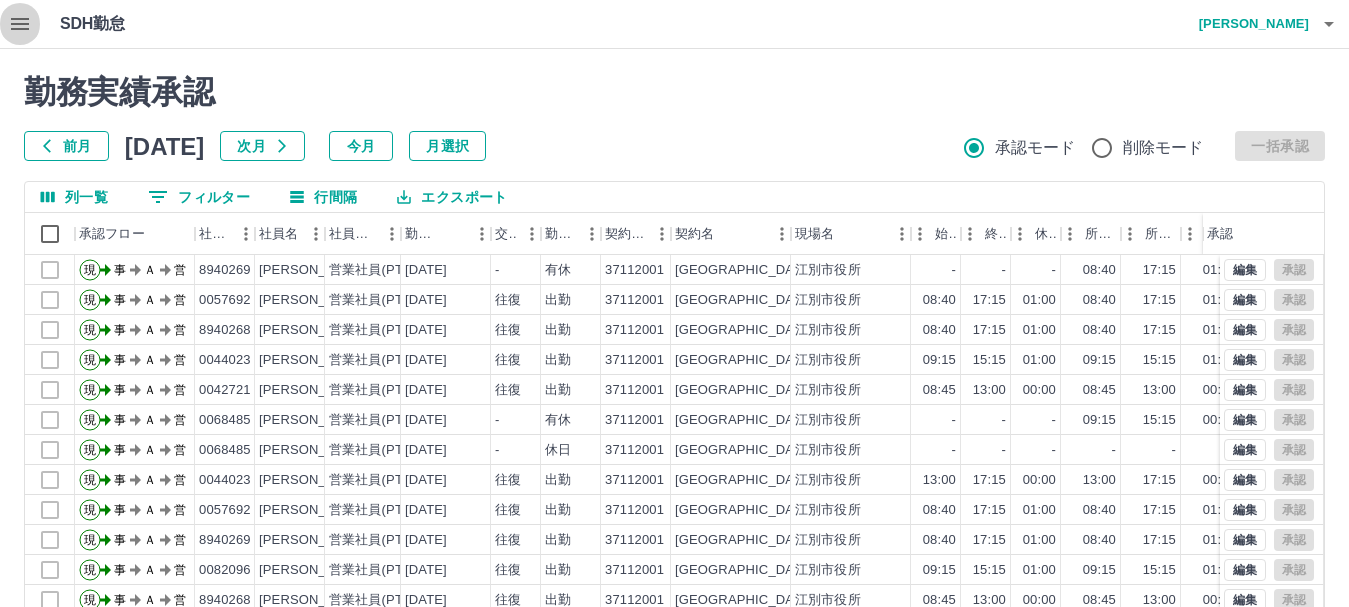 click 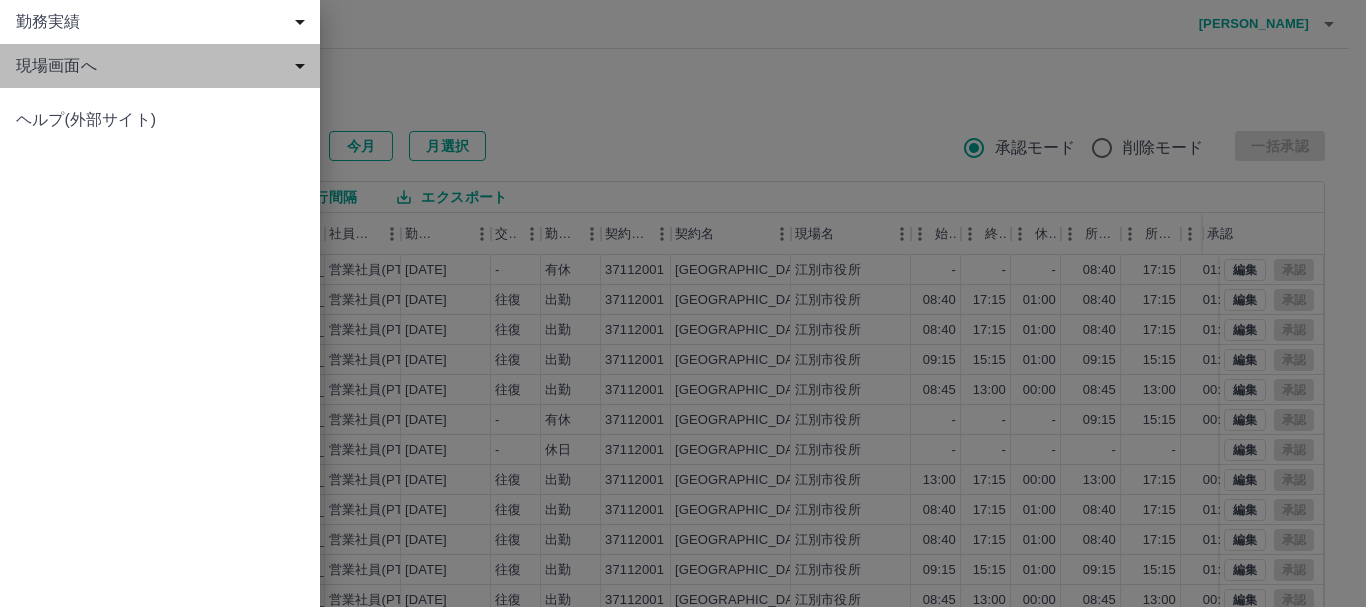 click on "現場画面へ" at bounding box center (164, 66) 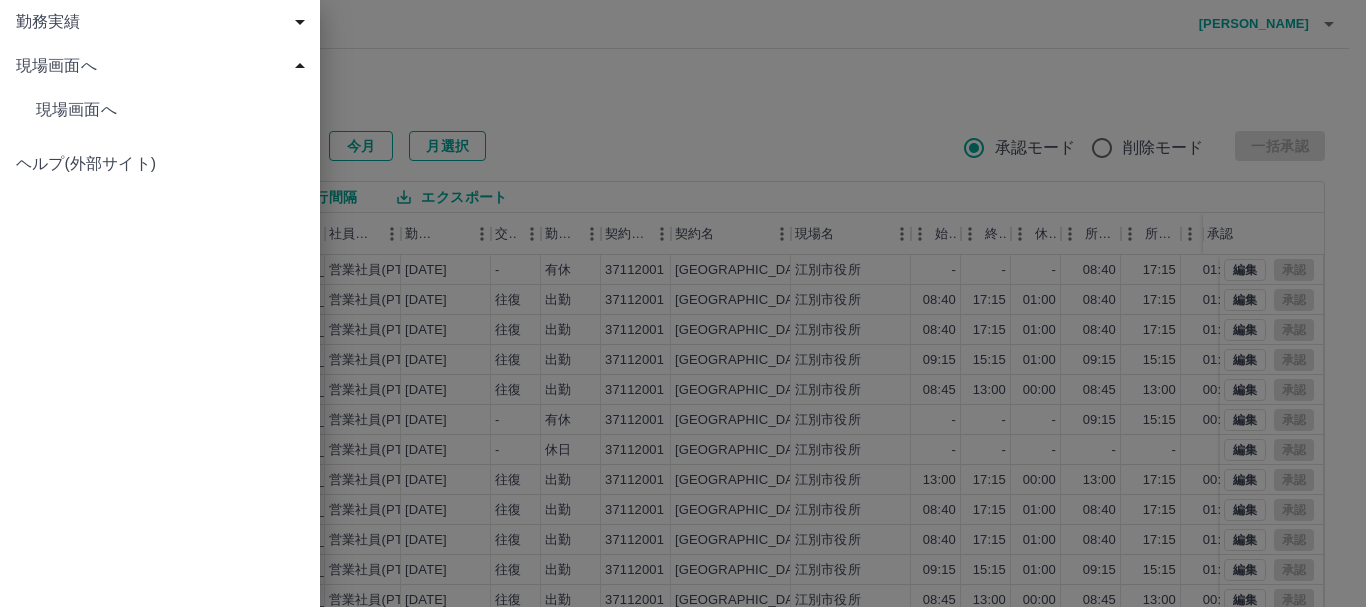 click on "現場画面へ" at bounding box center (170, 110) 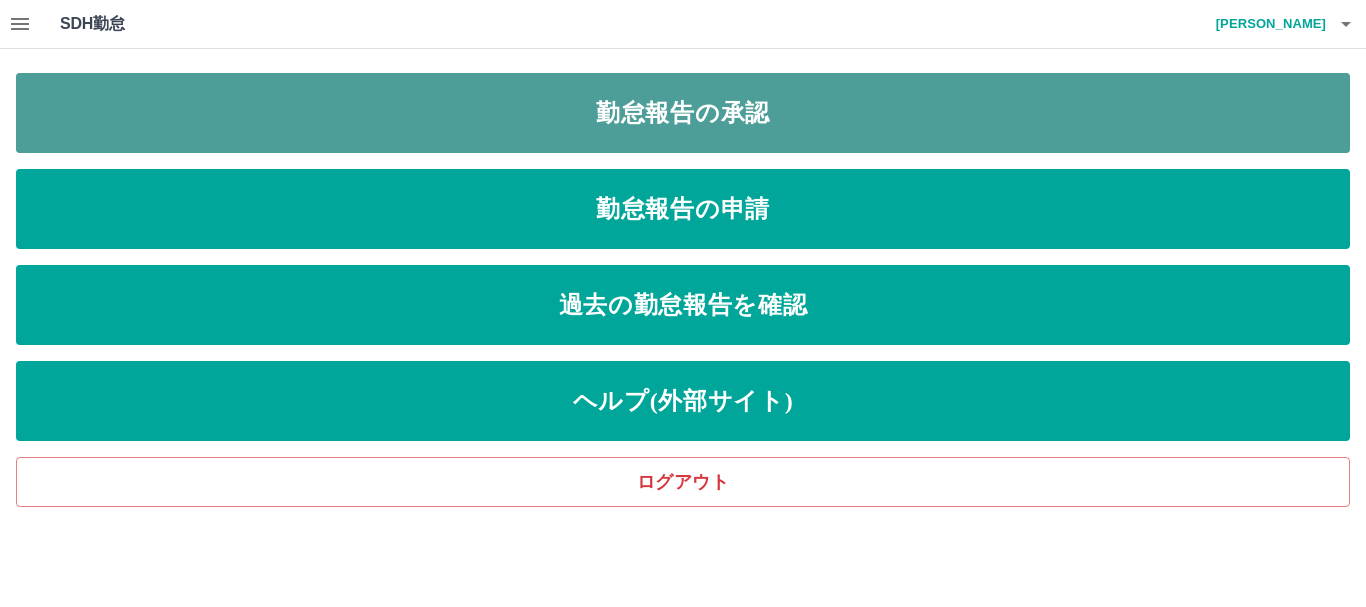 click on "勤怠報告の承認" at bounding box center (683, 113) 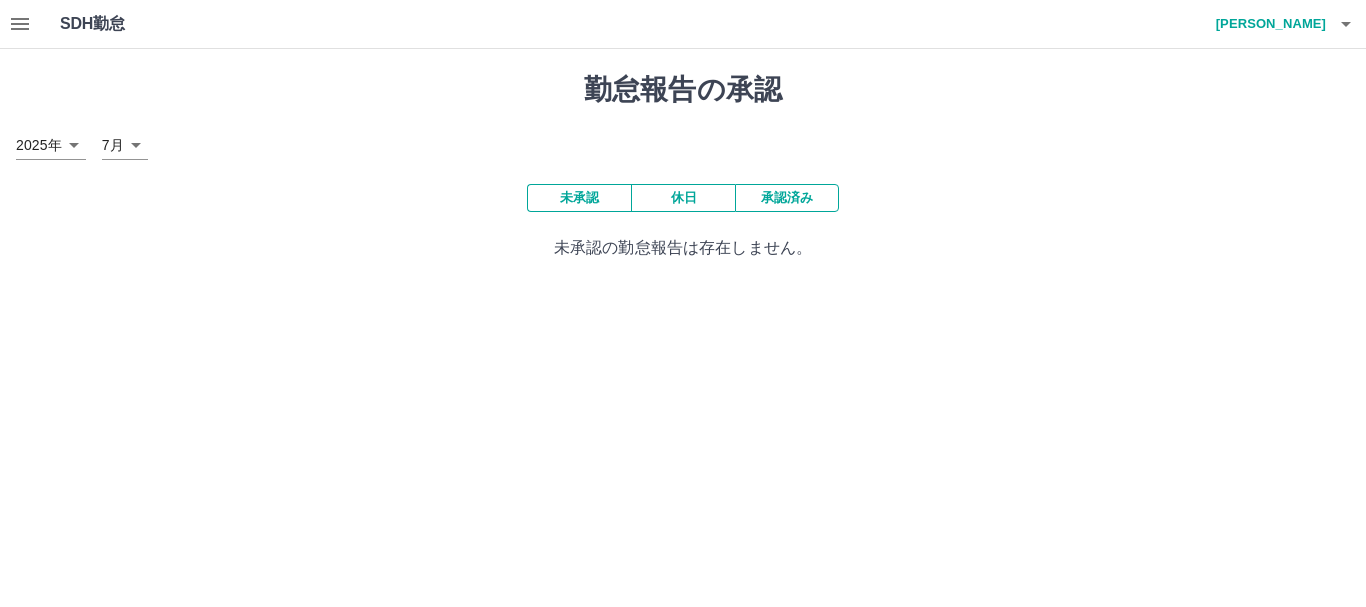 click 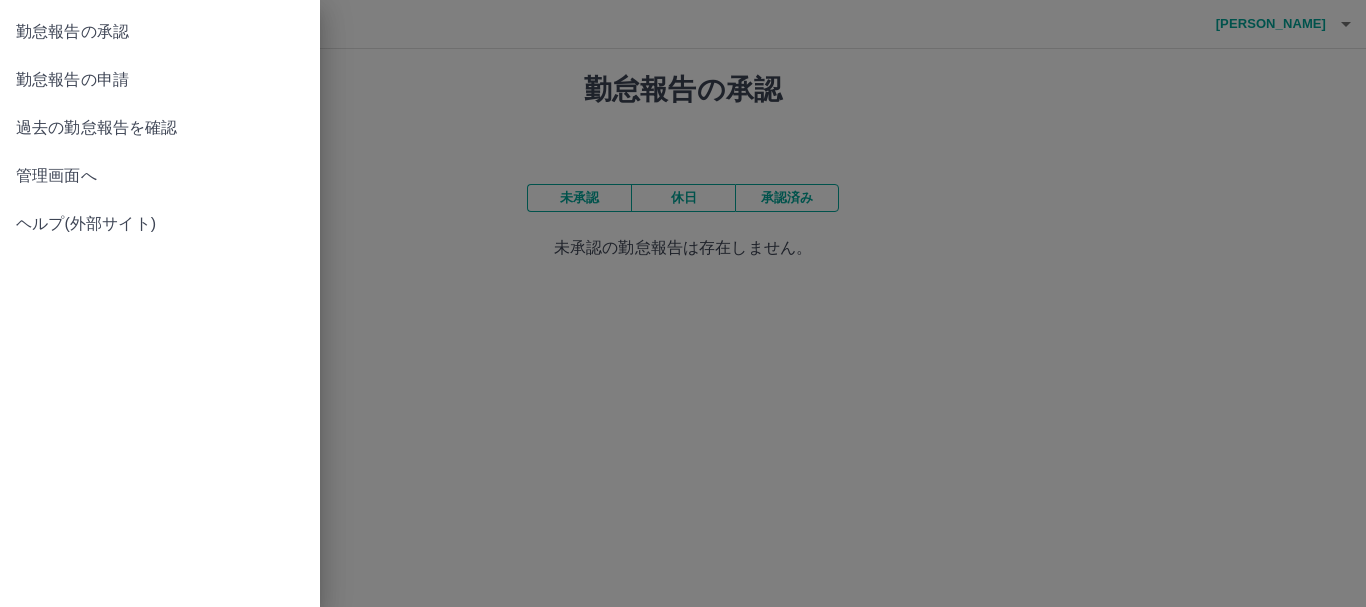 click on "管理画面へ" at bounding box center (160, 176) 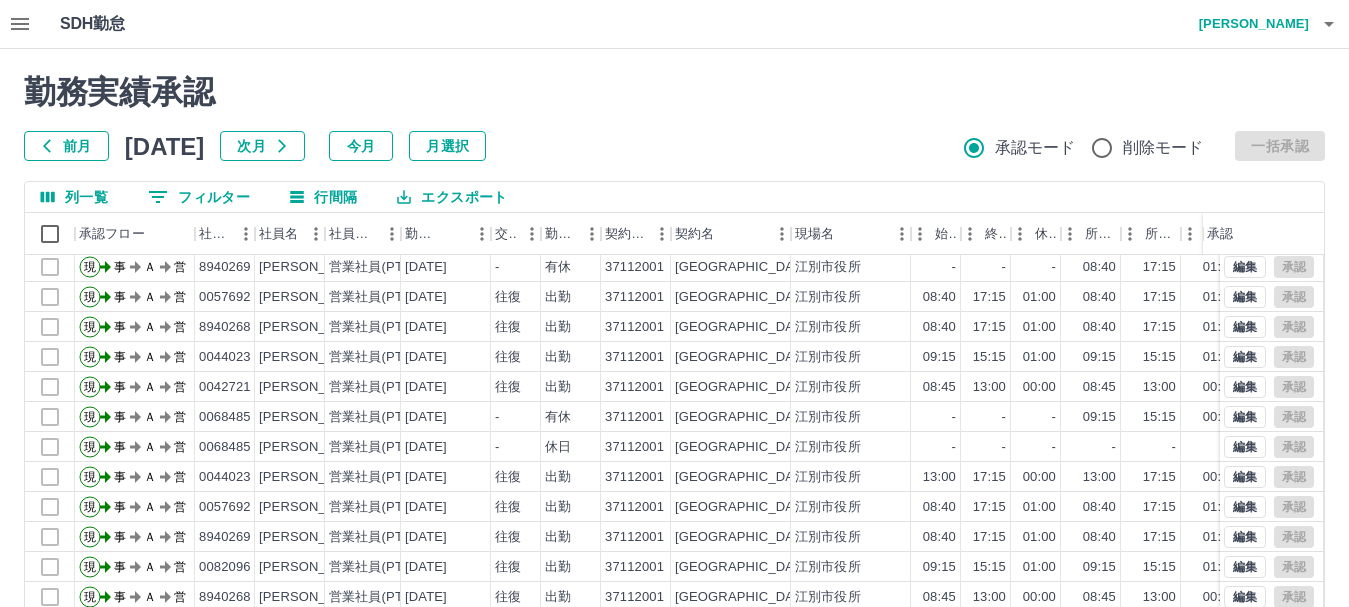 scroll, scrollTop: 0, scrollLeft: 0, axis: both 